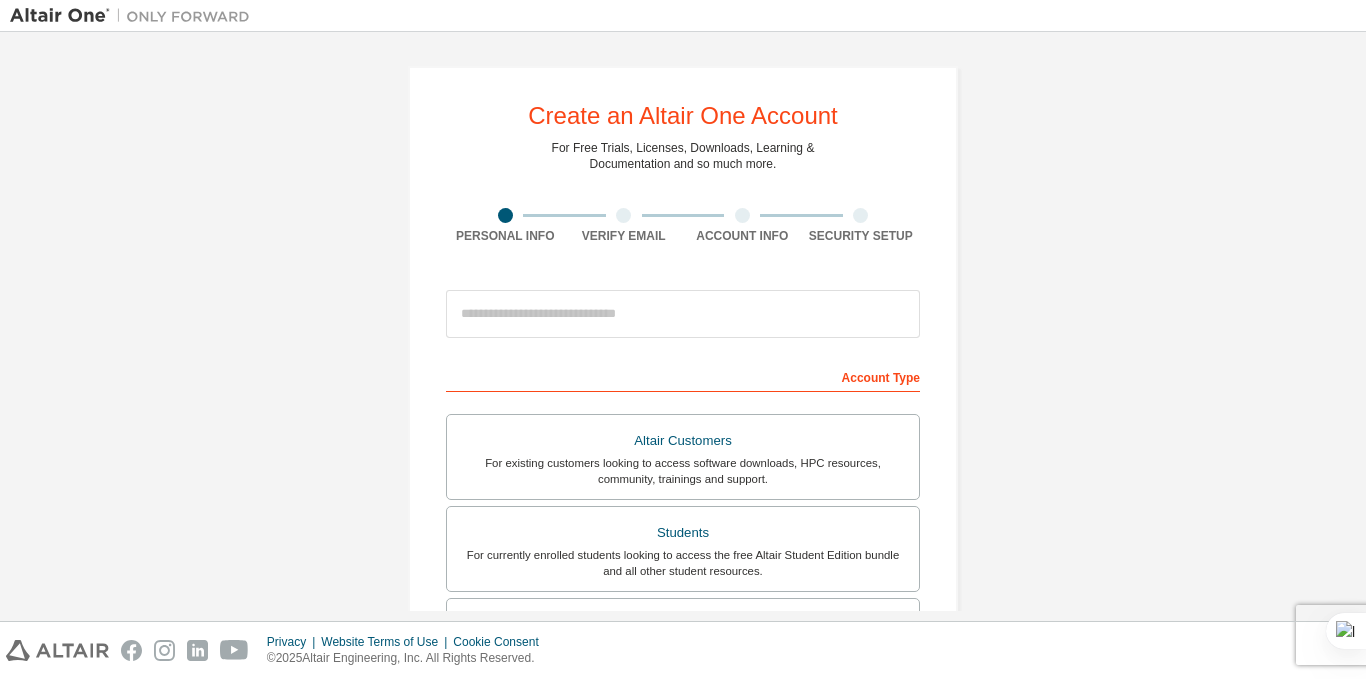 scroll, scrollTop: 0, scrollLeft: 0, axis: both 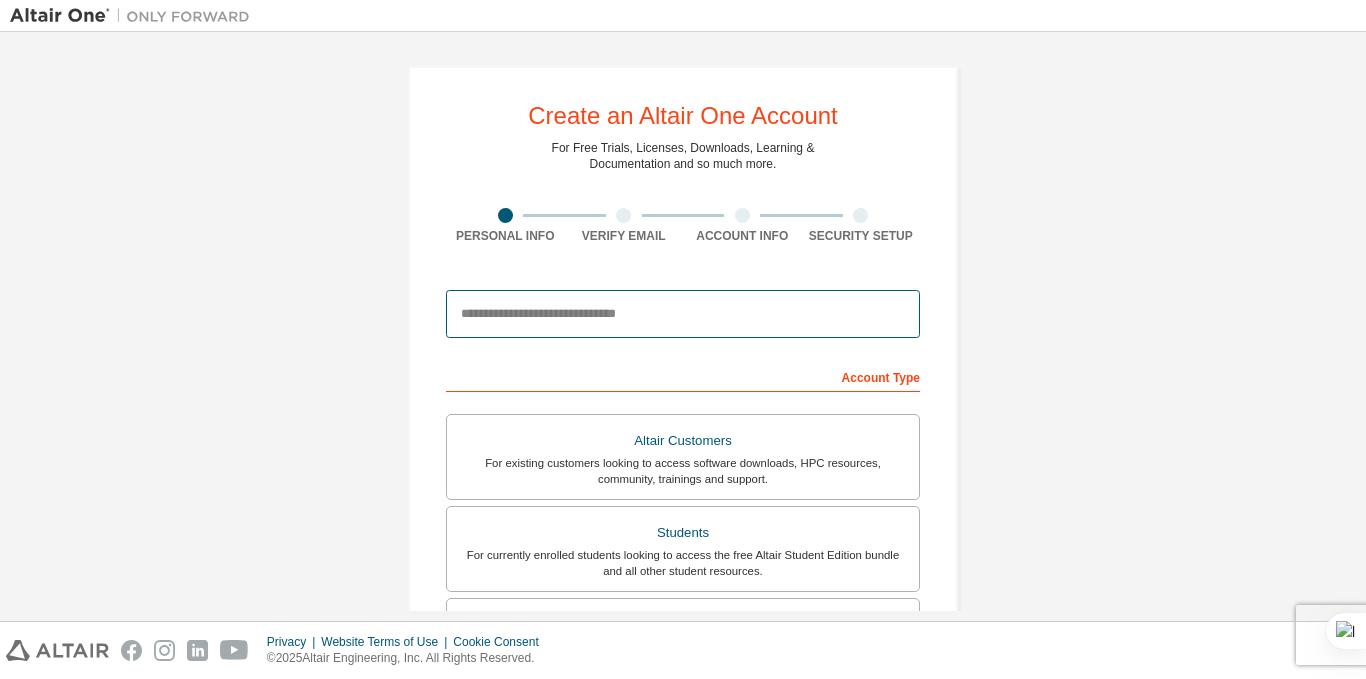 click at bounding box center [683, 314] 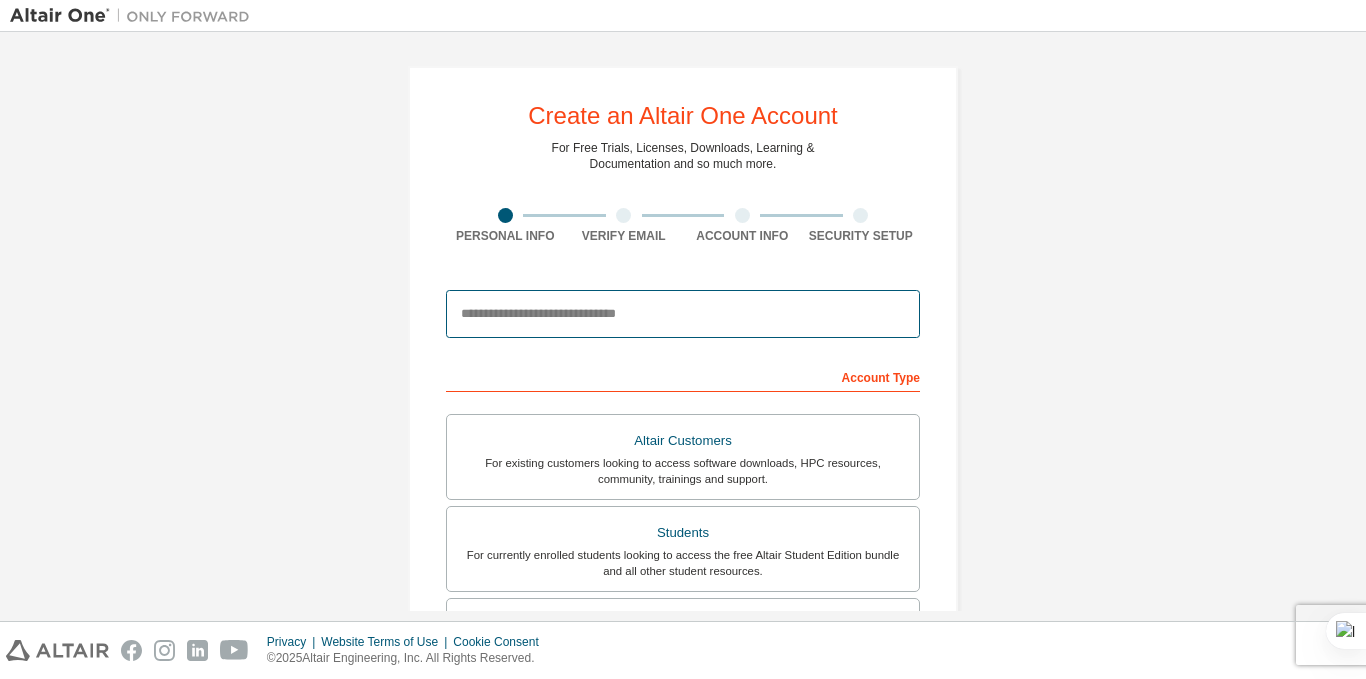 click at bounding box center (683, 314) 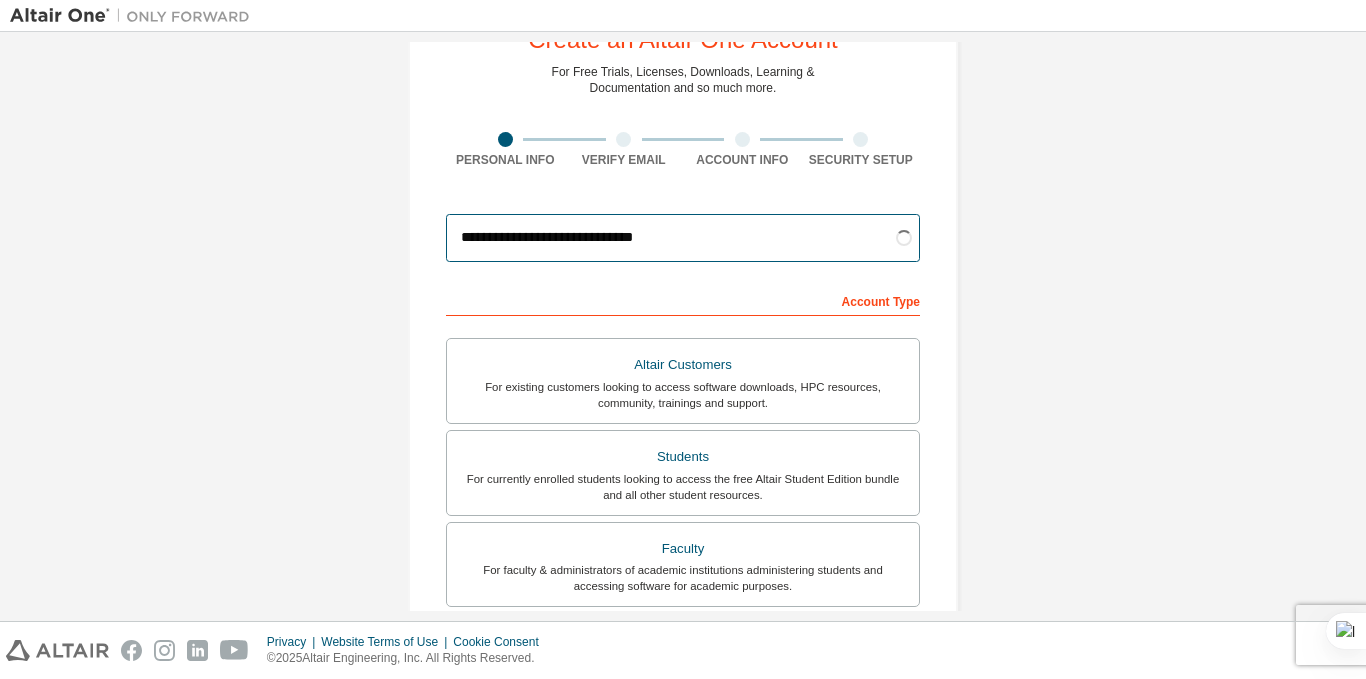 scroll, scrollTop: 77, scrollLeft: 0, axis: vertical 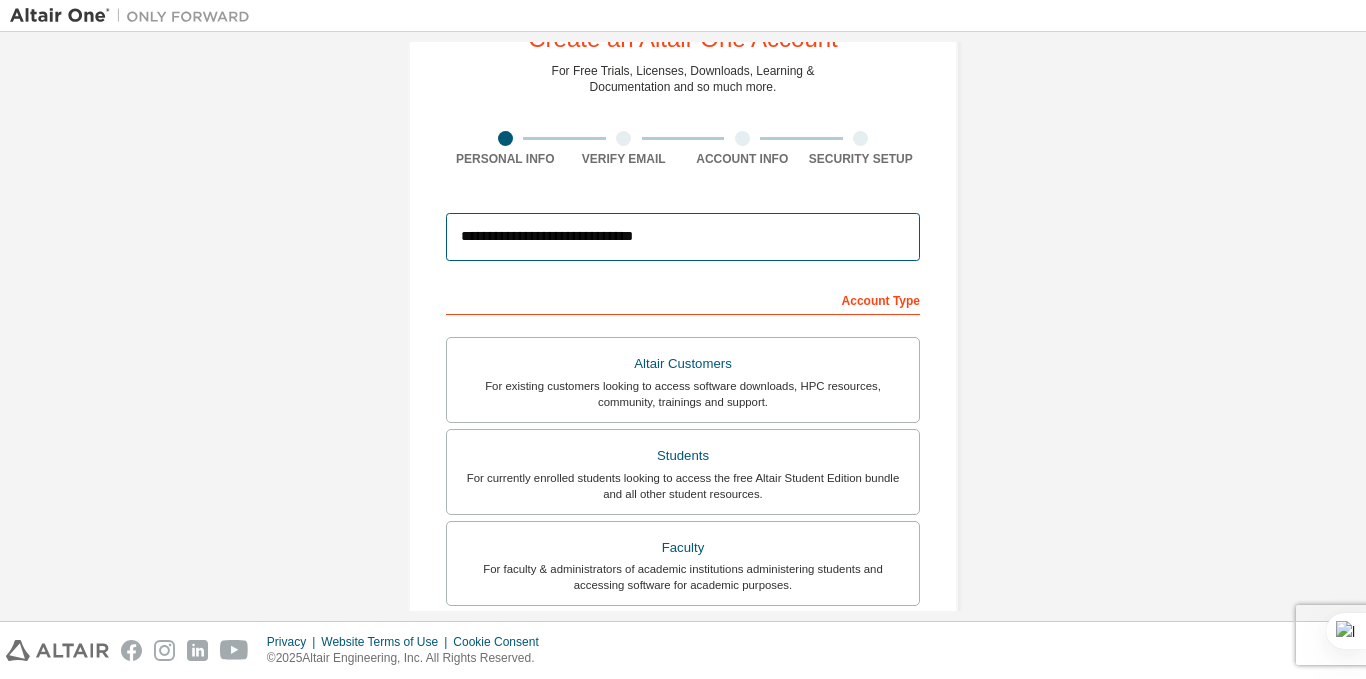 type on "**********" 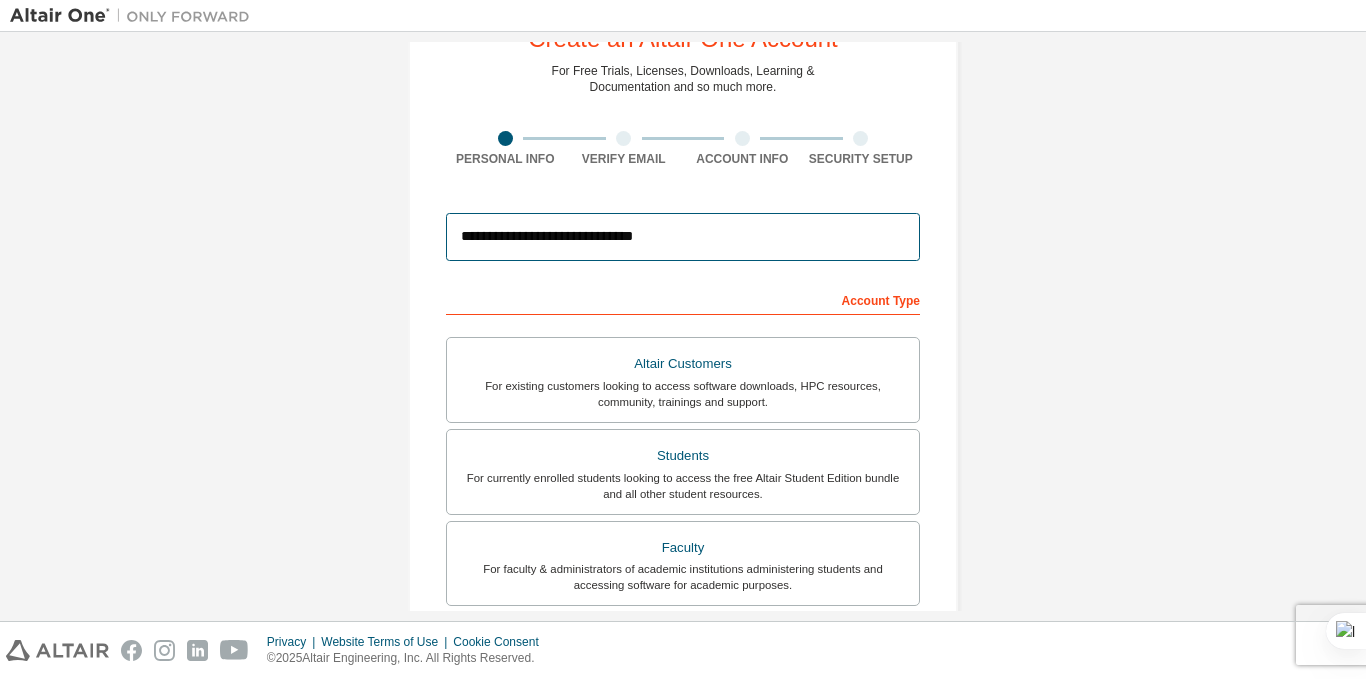 scroll, scrollTop: 188, scrollLeft: 0, axis: vertical 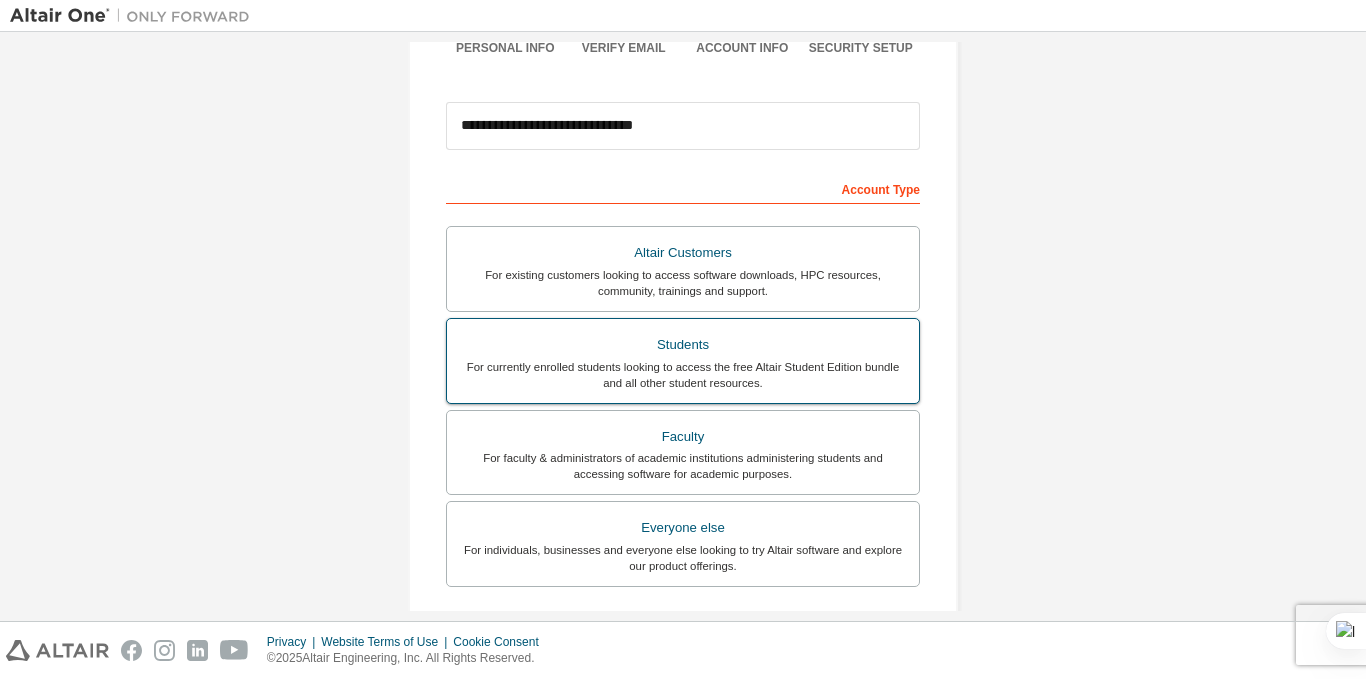 click on "For currently enrolled students looking to access the free Altair Student Edition bundle and all other student resources." at bounding box center (683, 375) 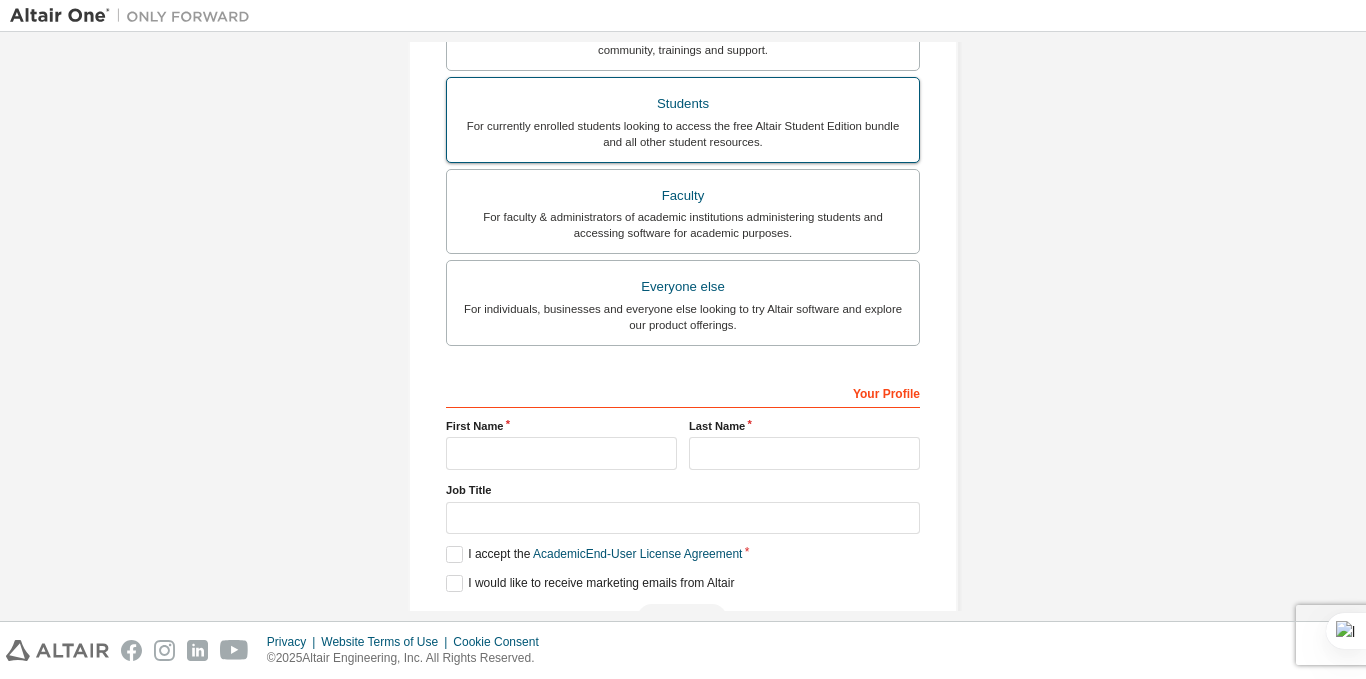 scroll, scrollTop: 430, scrollLeft: 0, axis: vertical 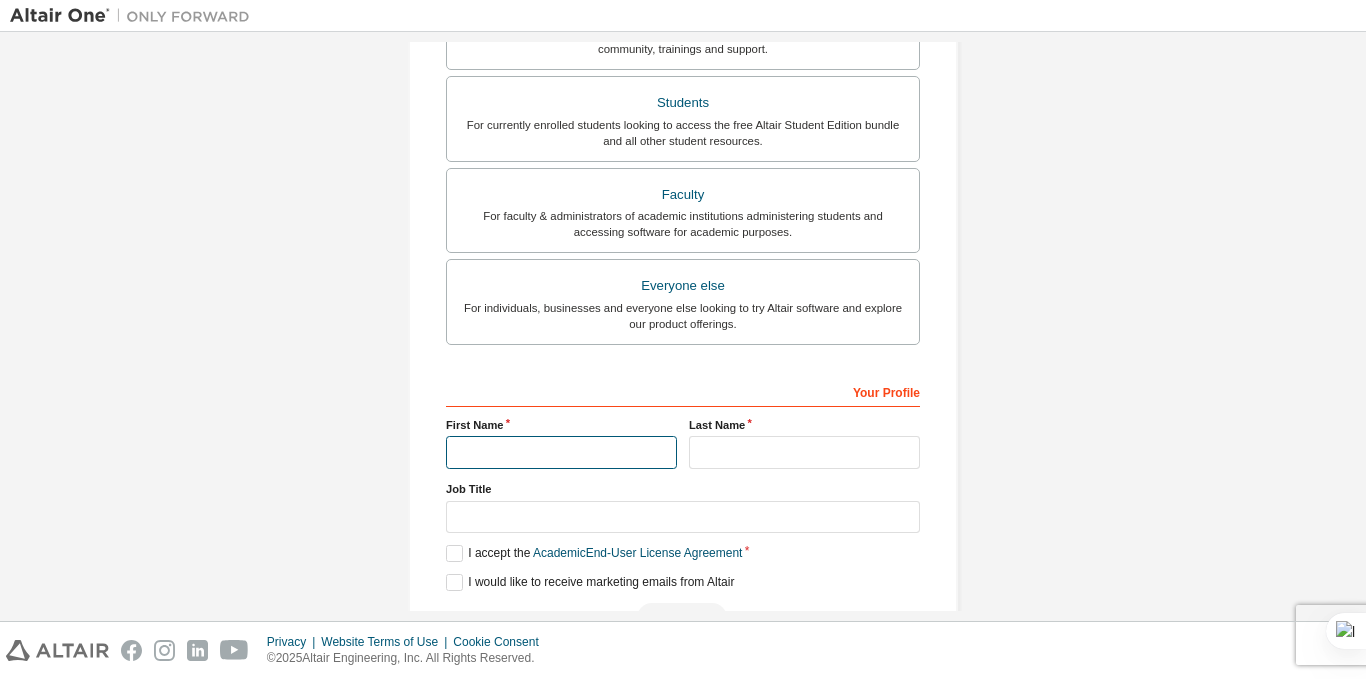 click at bounding box center [561, 452] 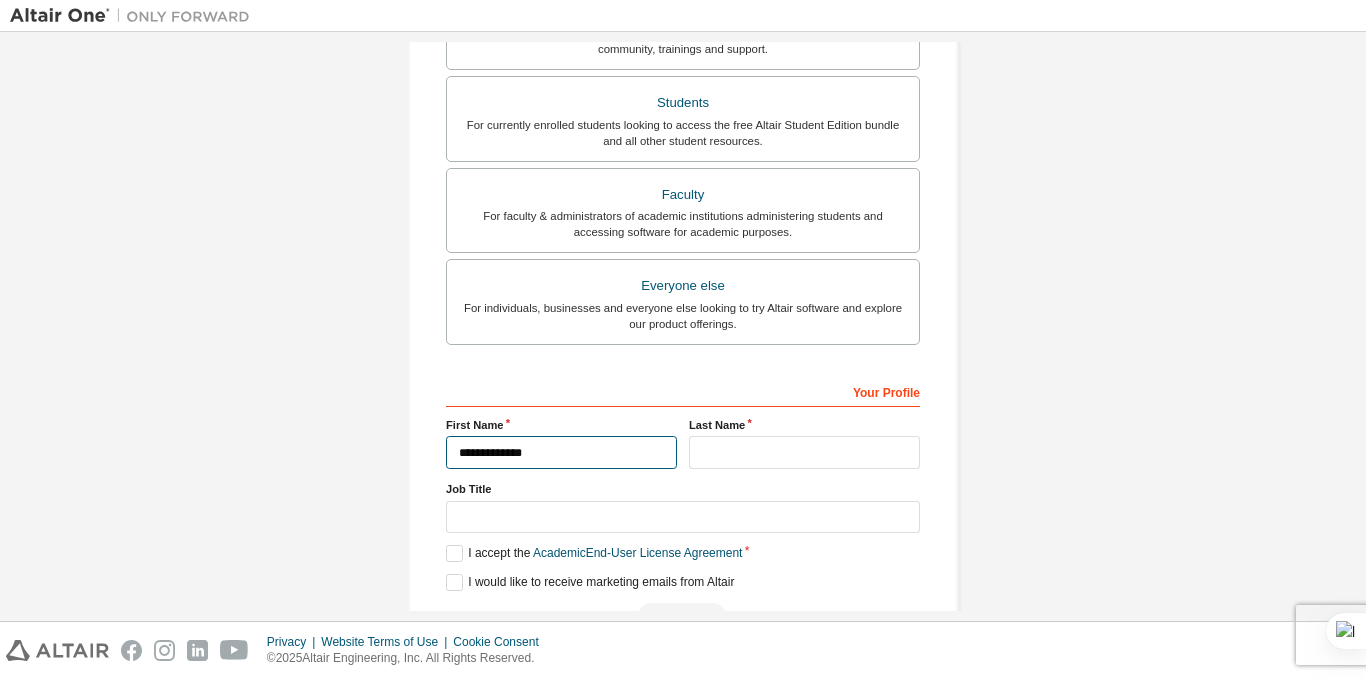 type on "**********" 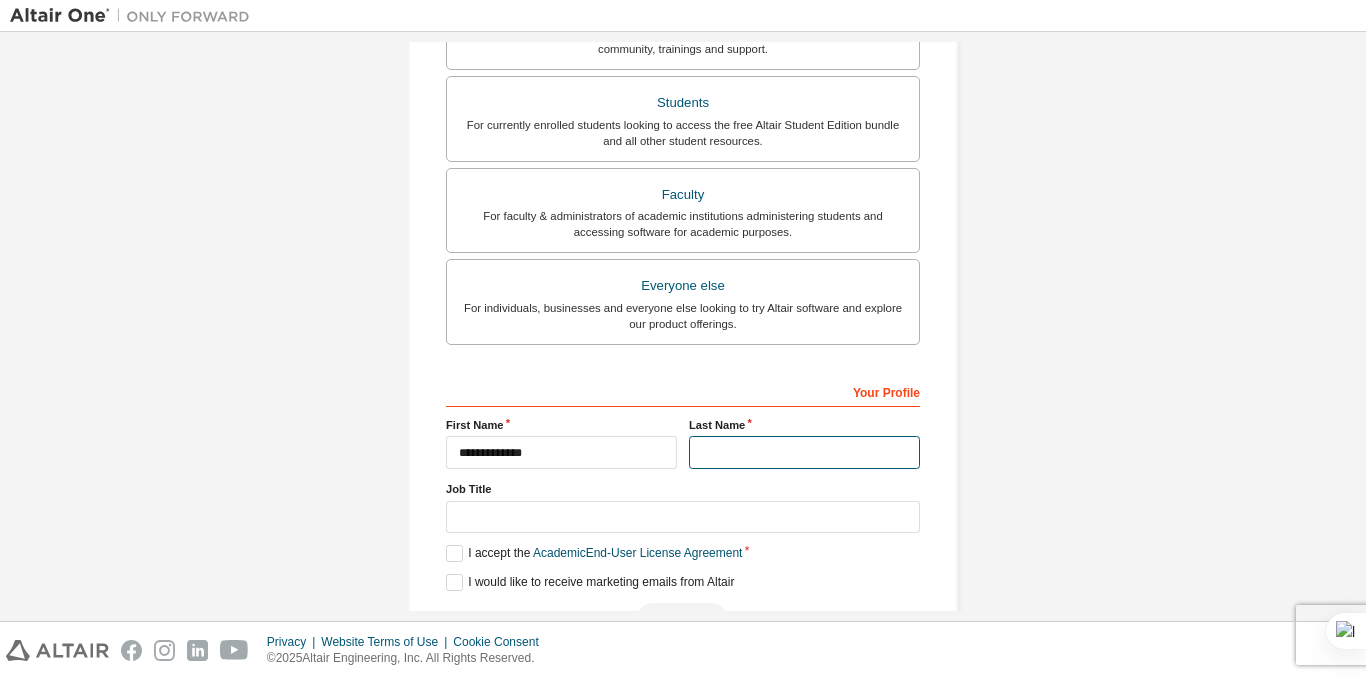 click at bounding box center [804, 452] 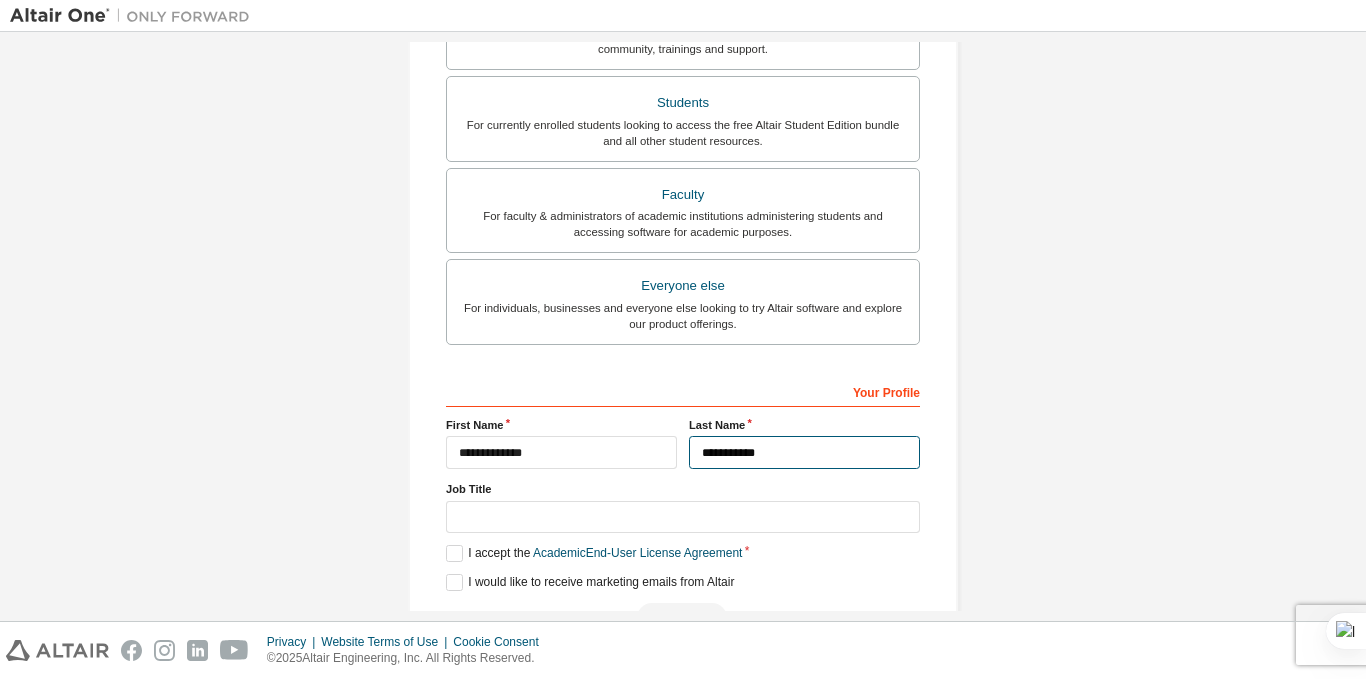 type on "**********" 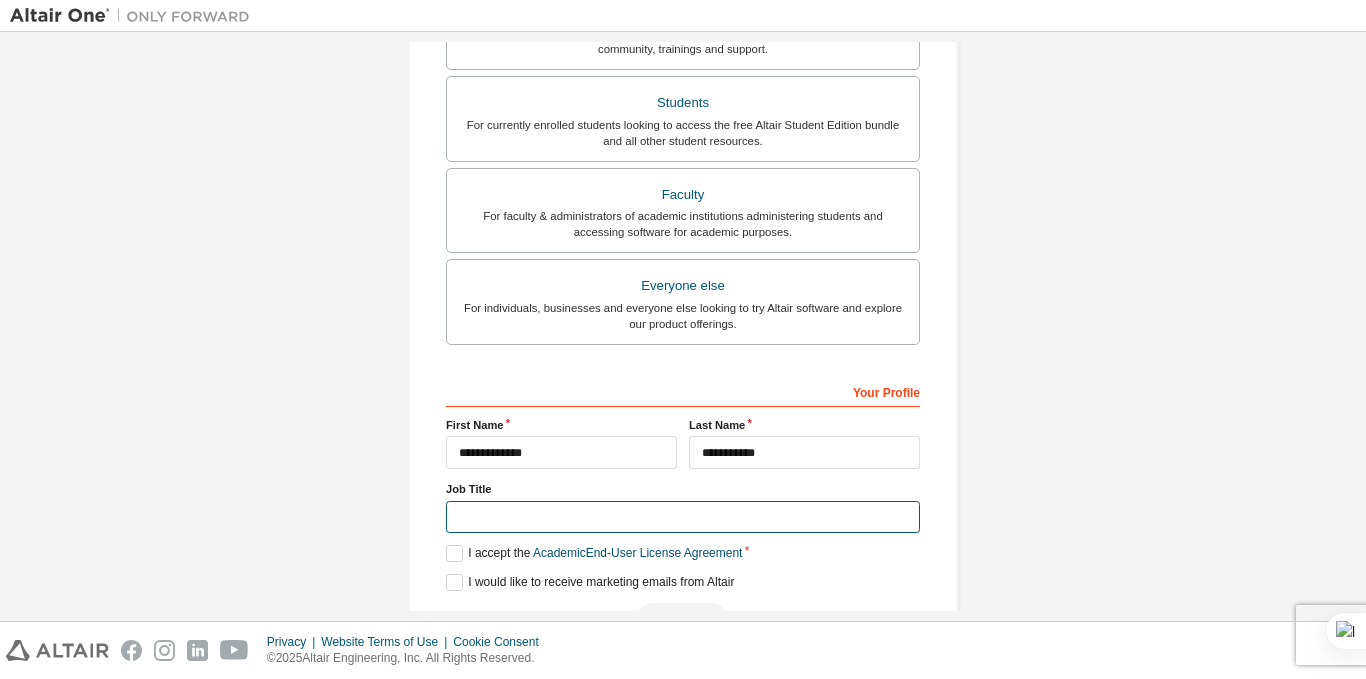 click at bounding box center (683, 517) 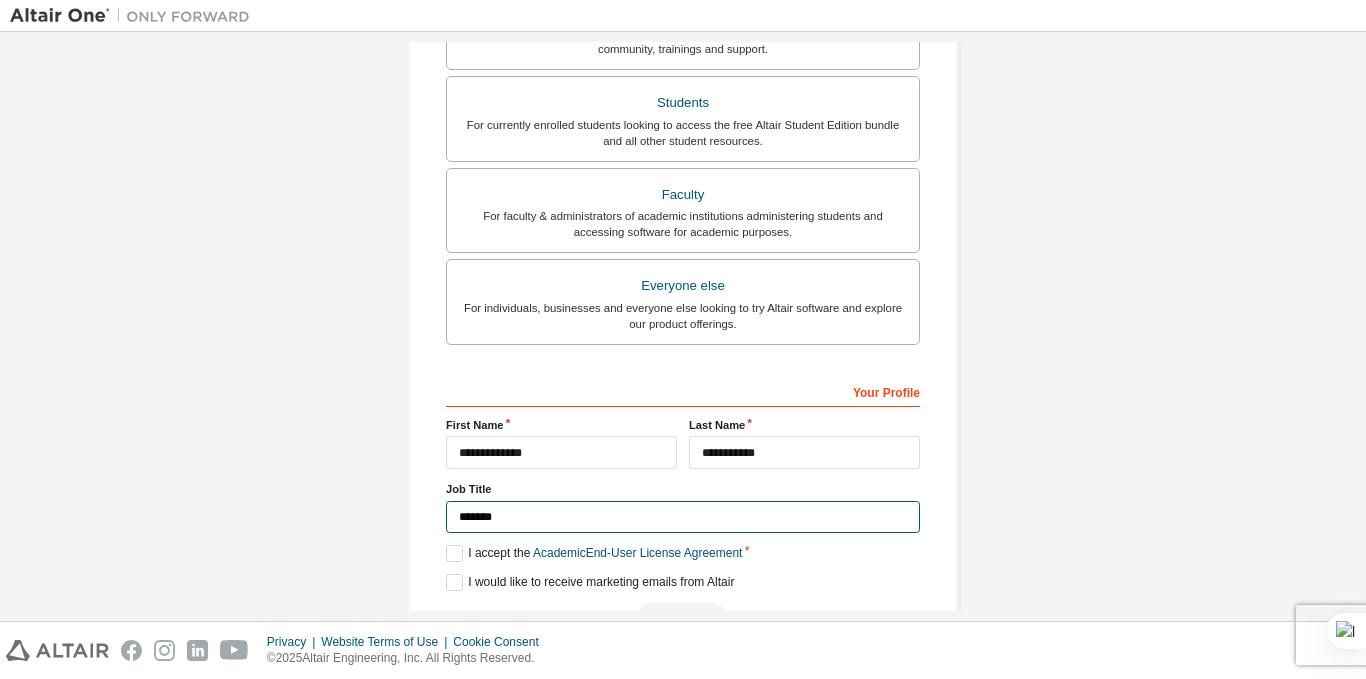 scroll, scrollTop: 489, scrollLeft: 0, axis: vertical 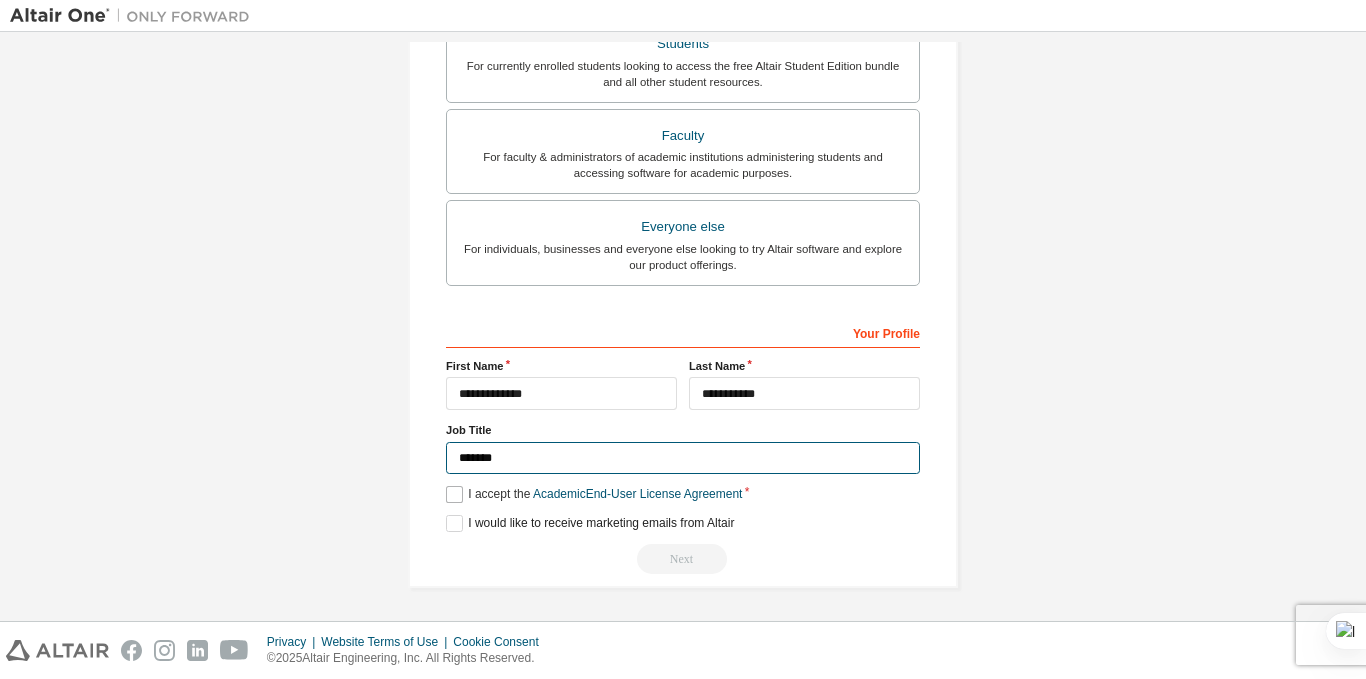 type on "*******" 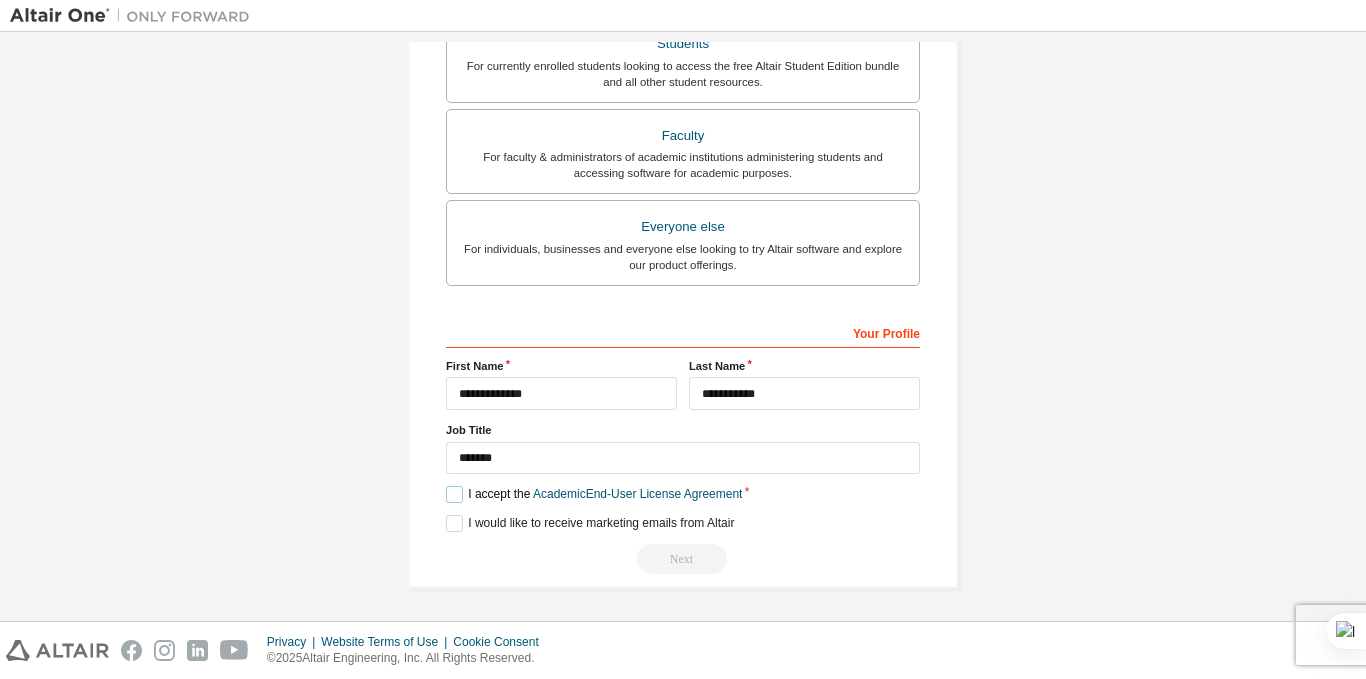 click on "I accept the   Academic   End-User License Agreement" at bounding box center [594, 494] 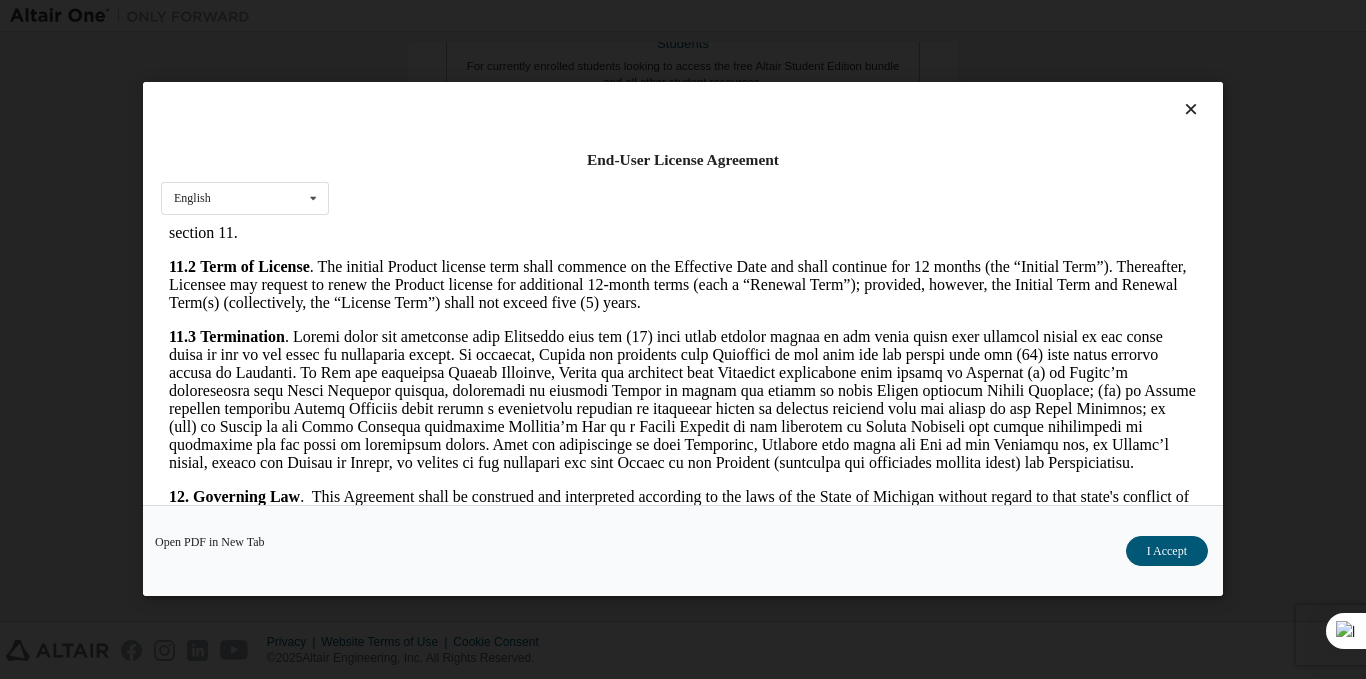 scroll, scrollTop: 3300, scrollLeft: 0, axis: vertical 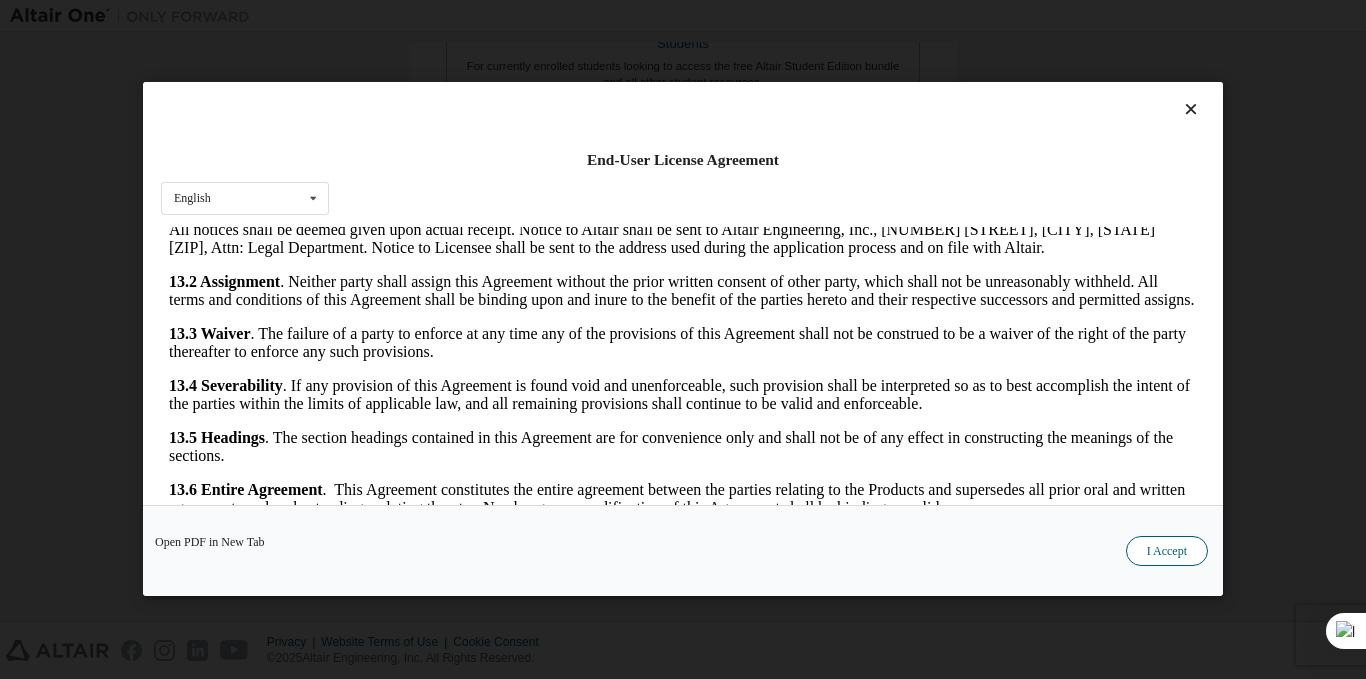 click on "I Accept" at bounding box center (1167, 552) 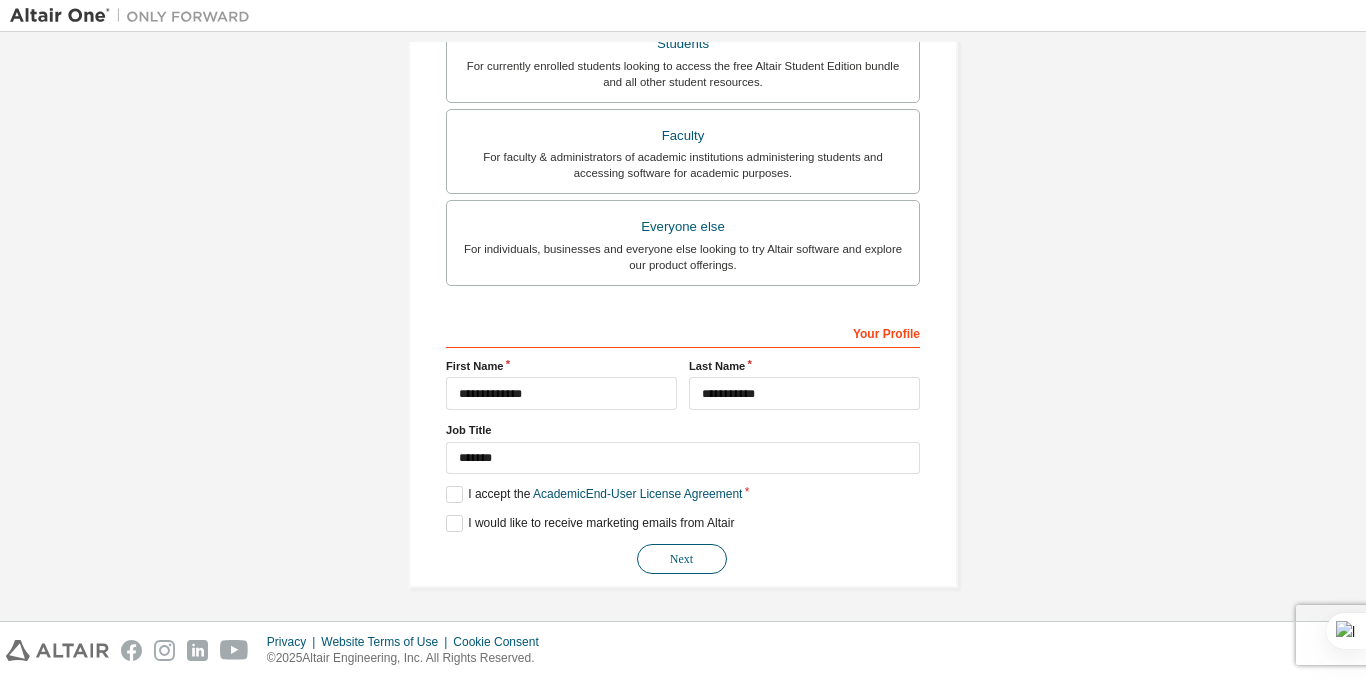 click on "Next" at bounding box center [682, 559] 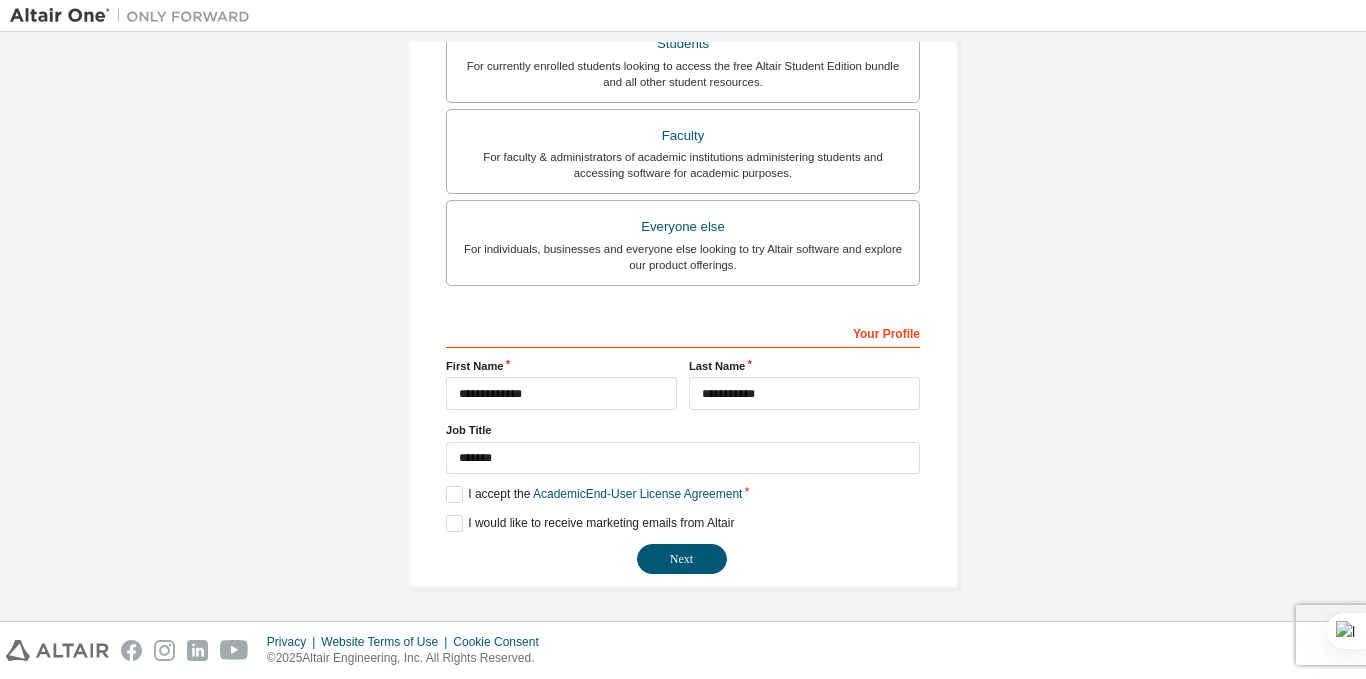 scroll, scrollTop: 490, scrollLeft: 0, axis: vertical 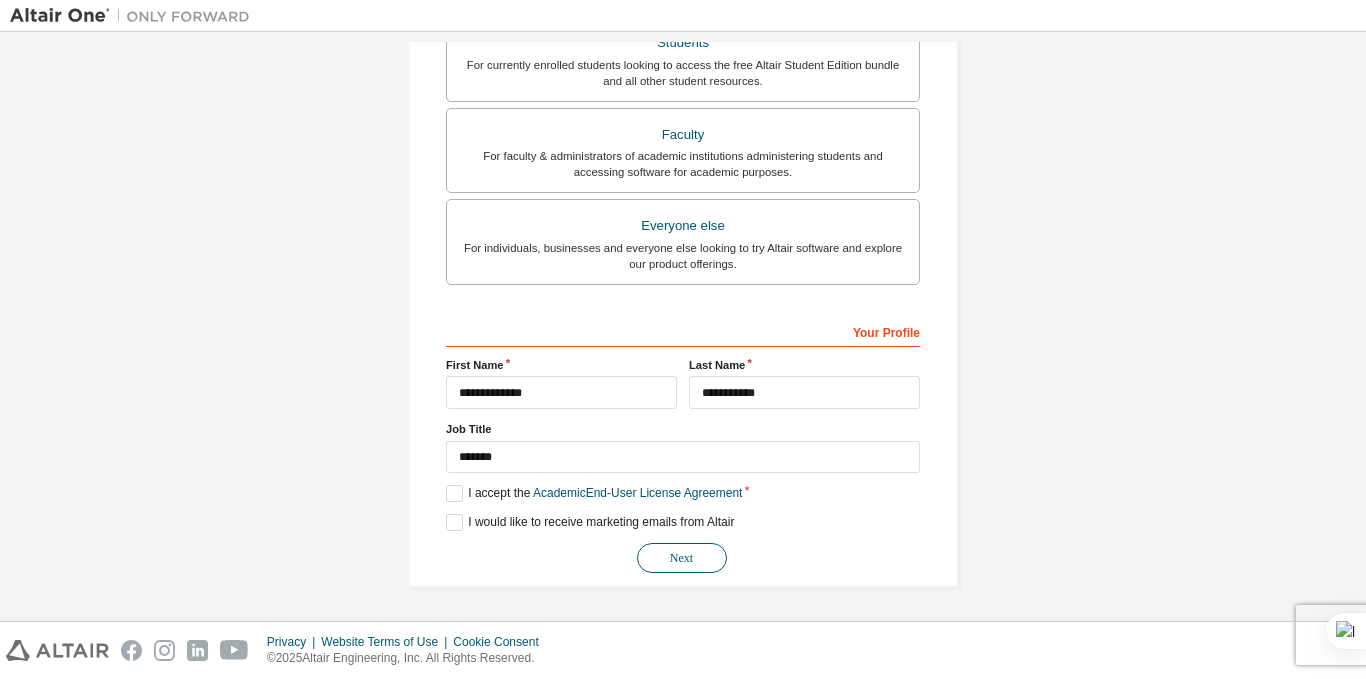 click on "Next" at bounding box center (682, 558) 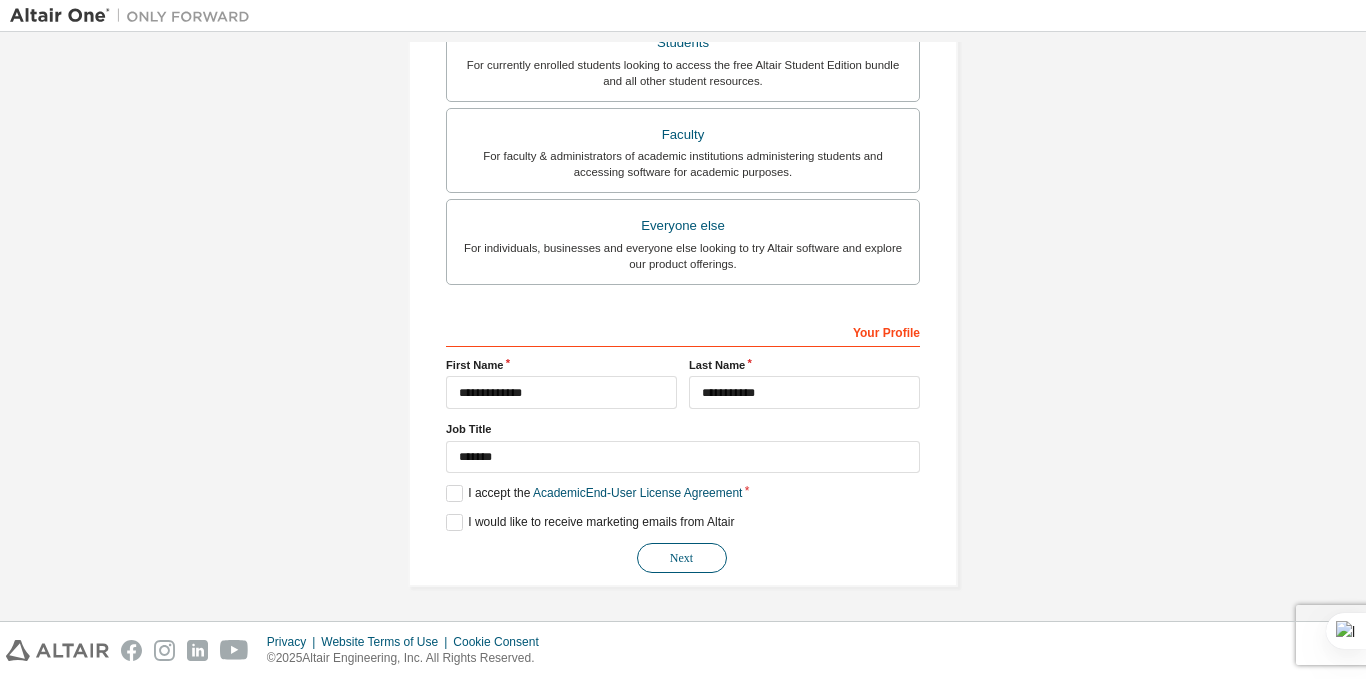click on "Next" at bounding box center (682, 558) 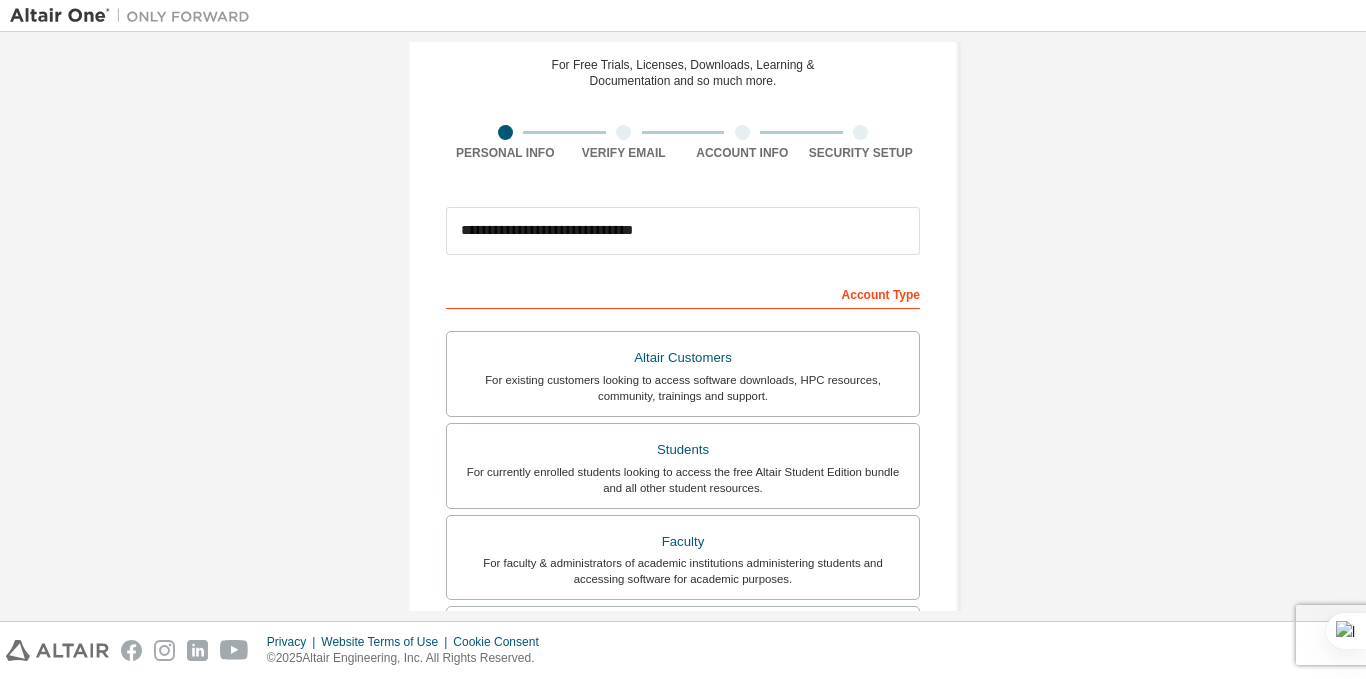 scroll, scrollTop: 490, scrollLeft: 0, axis: vertical 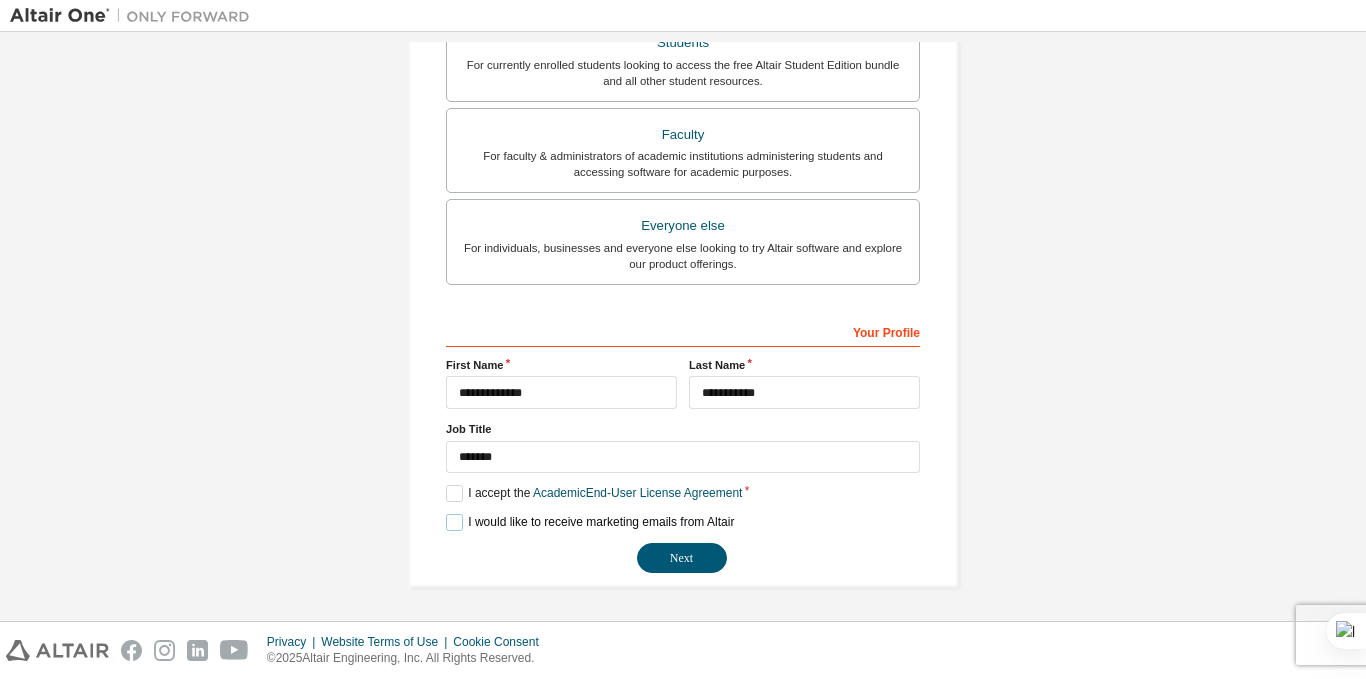 click on "I would like to receive marketing emails from Altair" at bounding box center (590, 522) 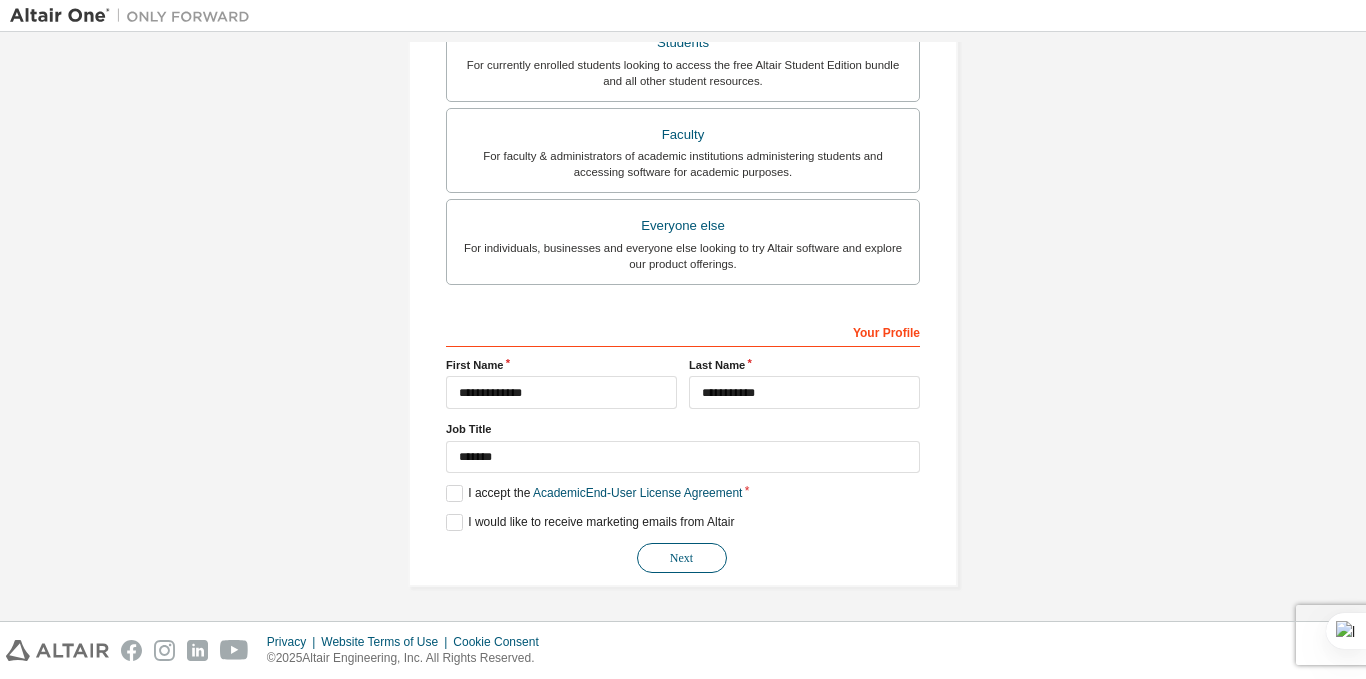 click on "Next" at bounding box center (682, 558) 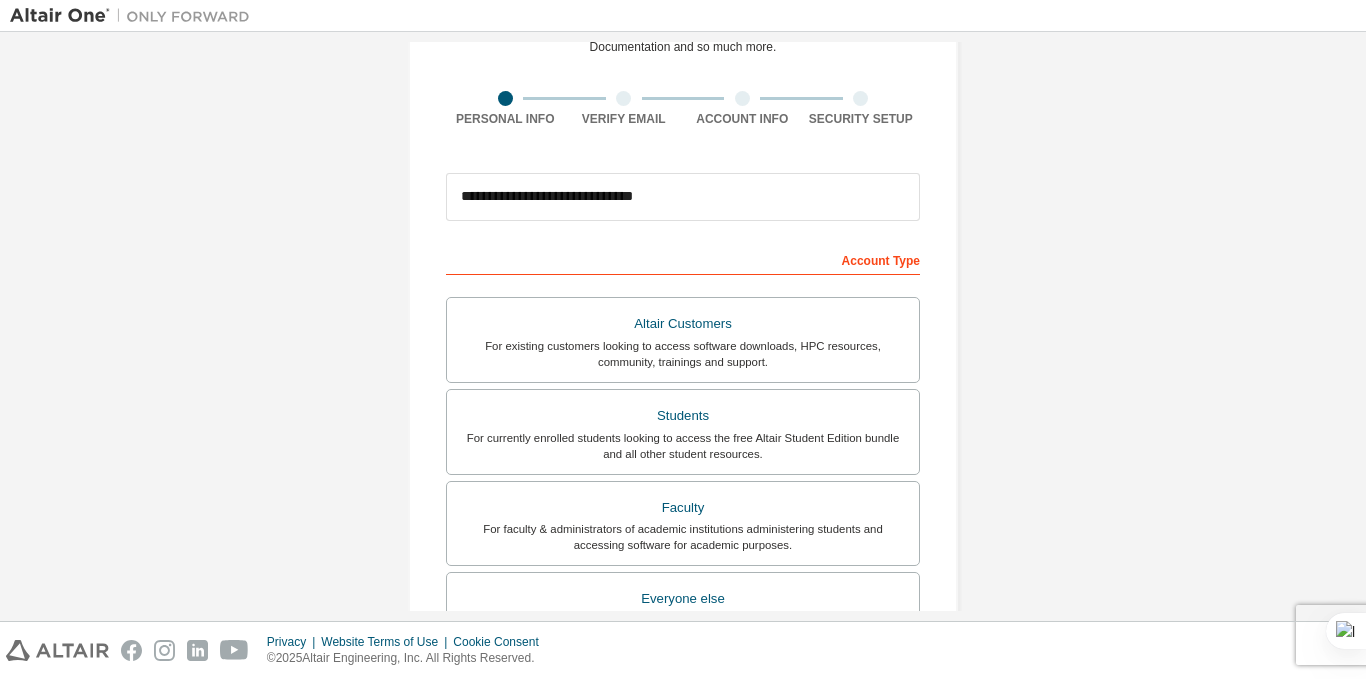 scroll, scrollTop: 116, scrollLeft: 0, axis: vertical 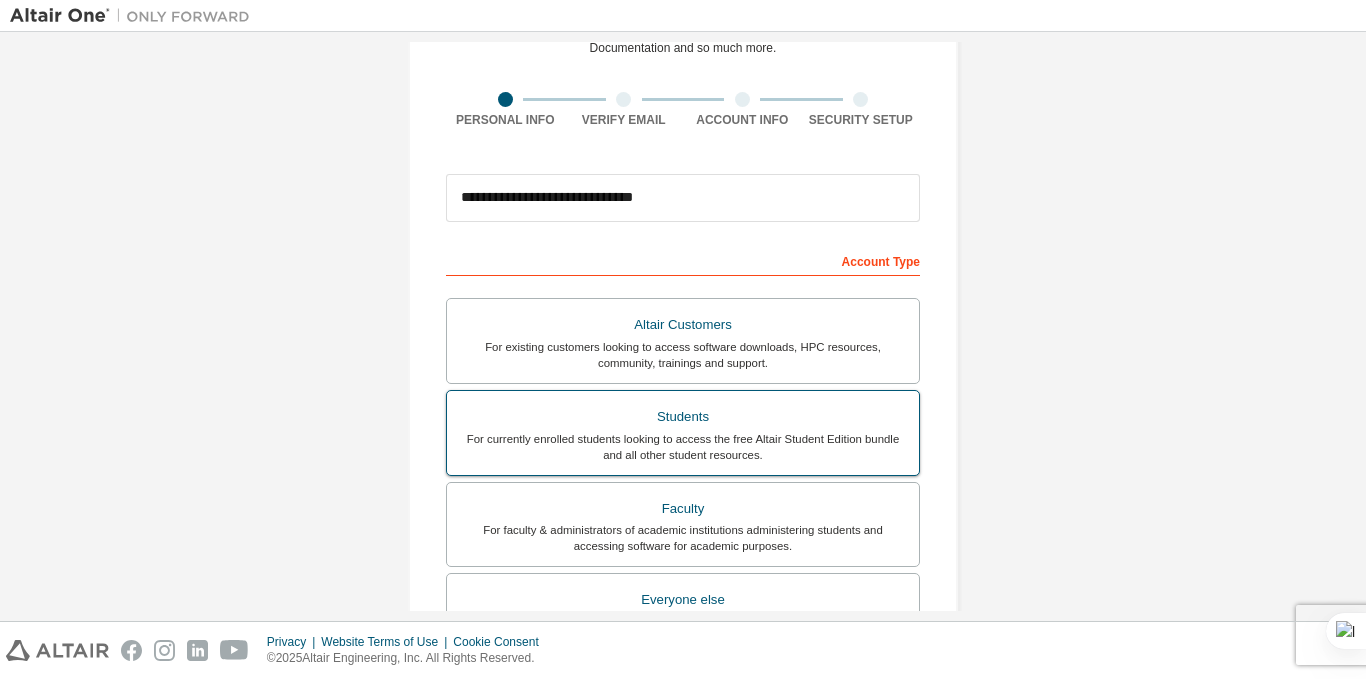 click on "For currently enrolled students looking to access the free Altair Student Edition bundle and all other student resources." at bounding box center (683, 447) 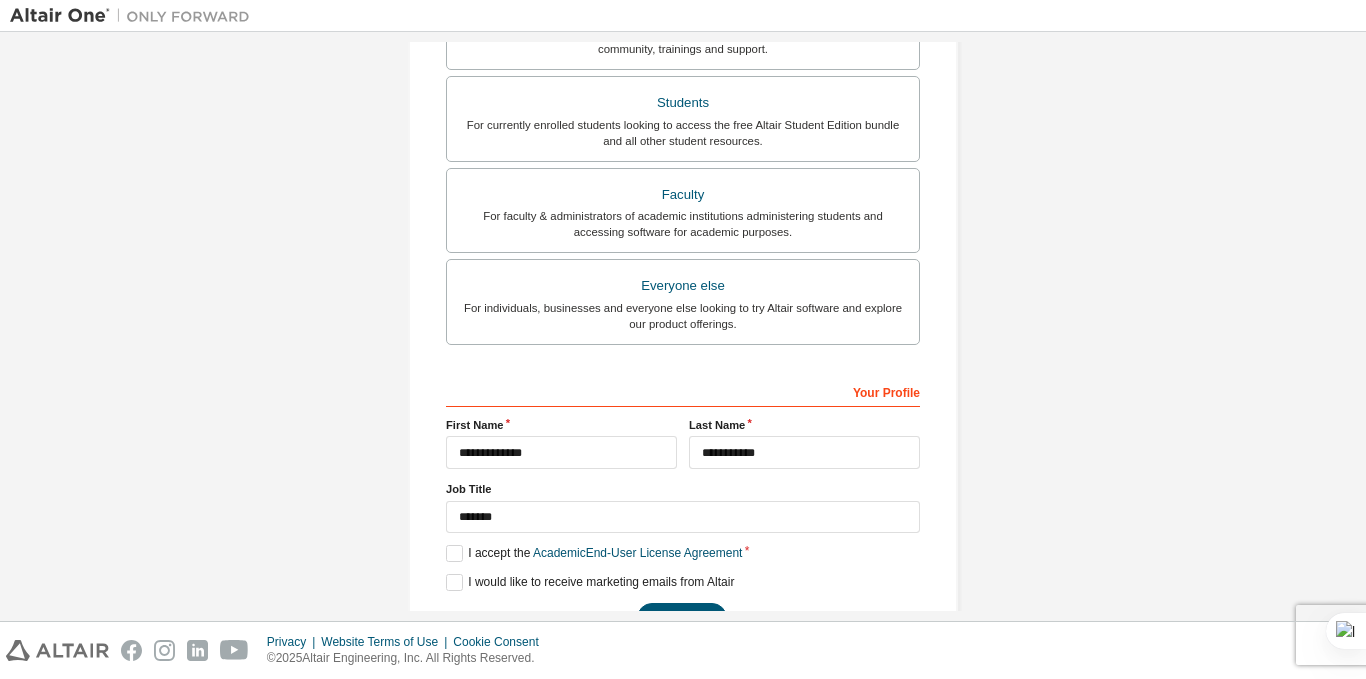 scroll, scrollTop: 490, scrollLeft: 0, axis: vertical 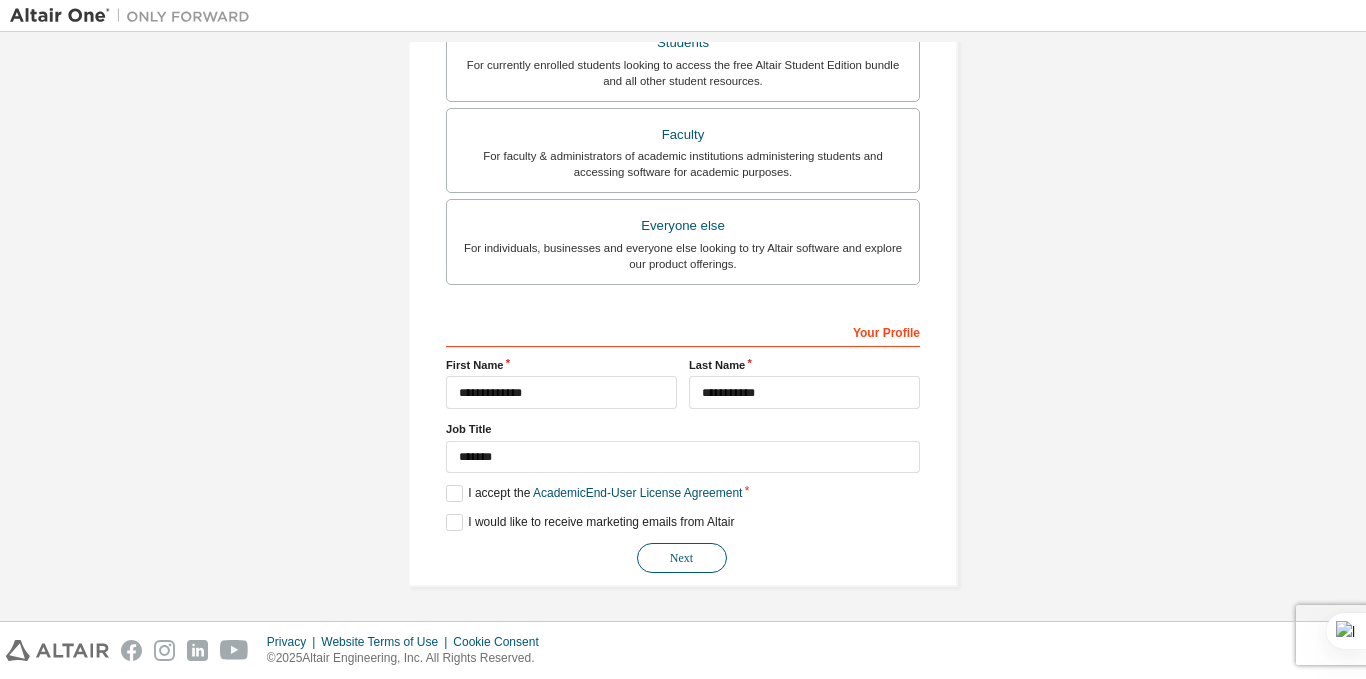 click on "Next" at bounding box center [682, 558] 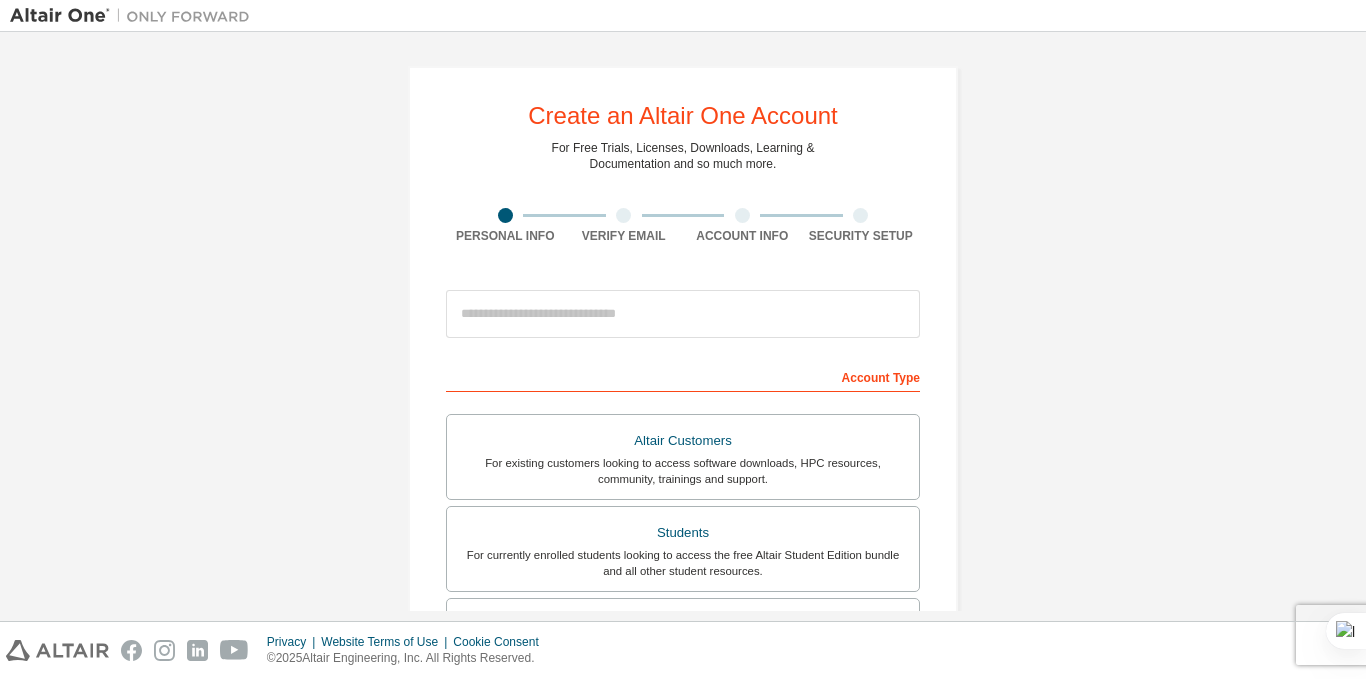 scroll, scrollTop: 0, scrollLeft: 0, axis: both 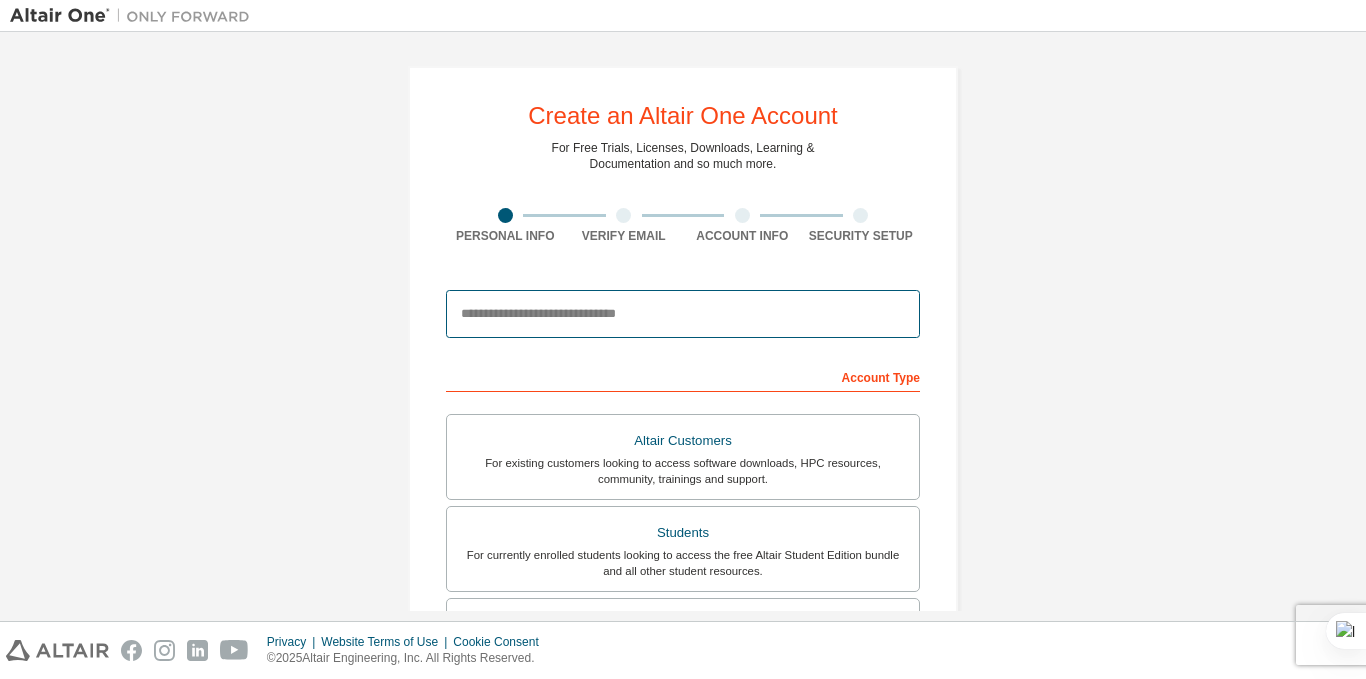 click at bounding box center [683, 314] 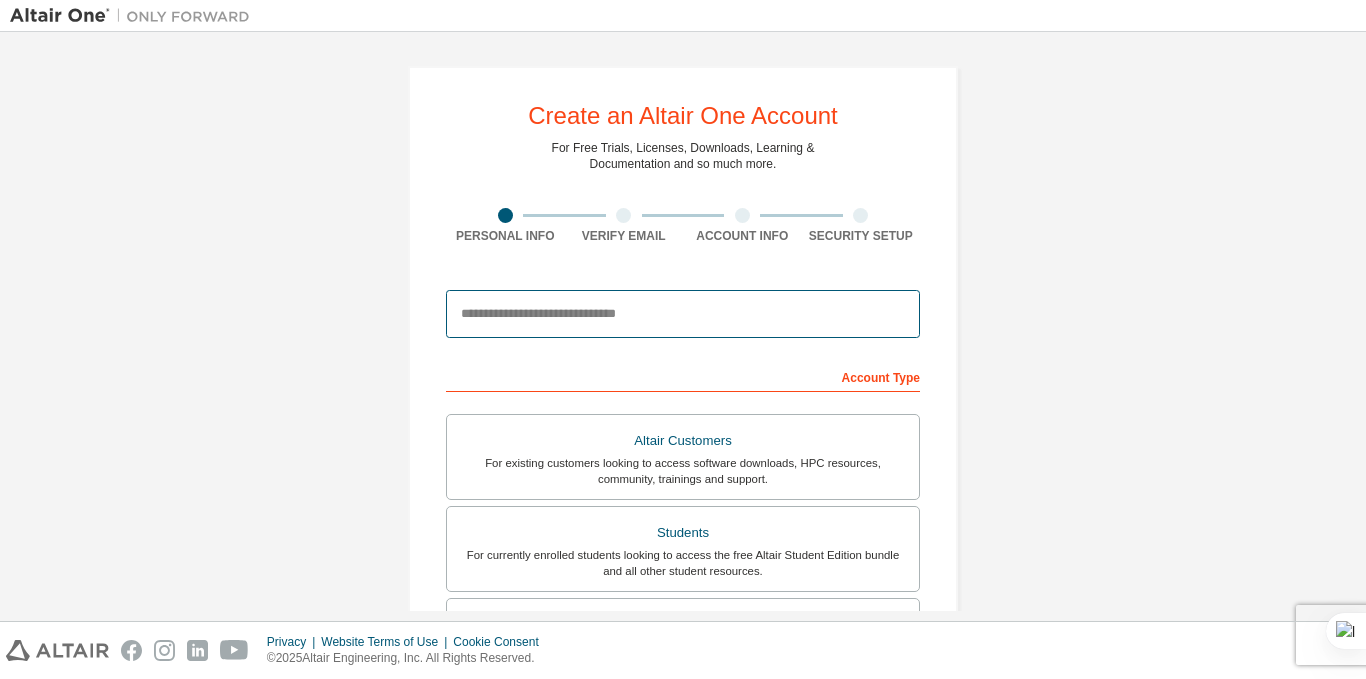 type on "**********" 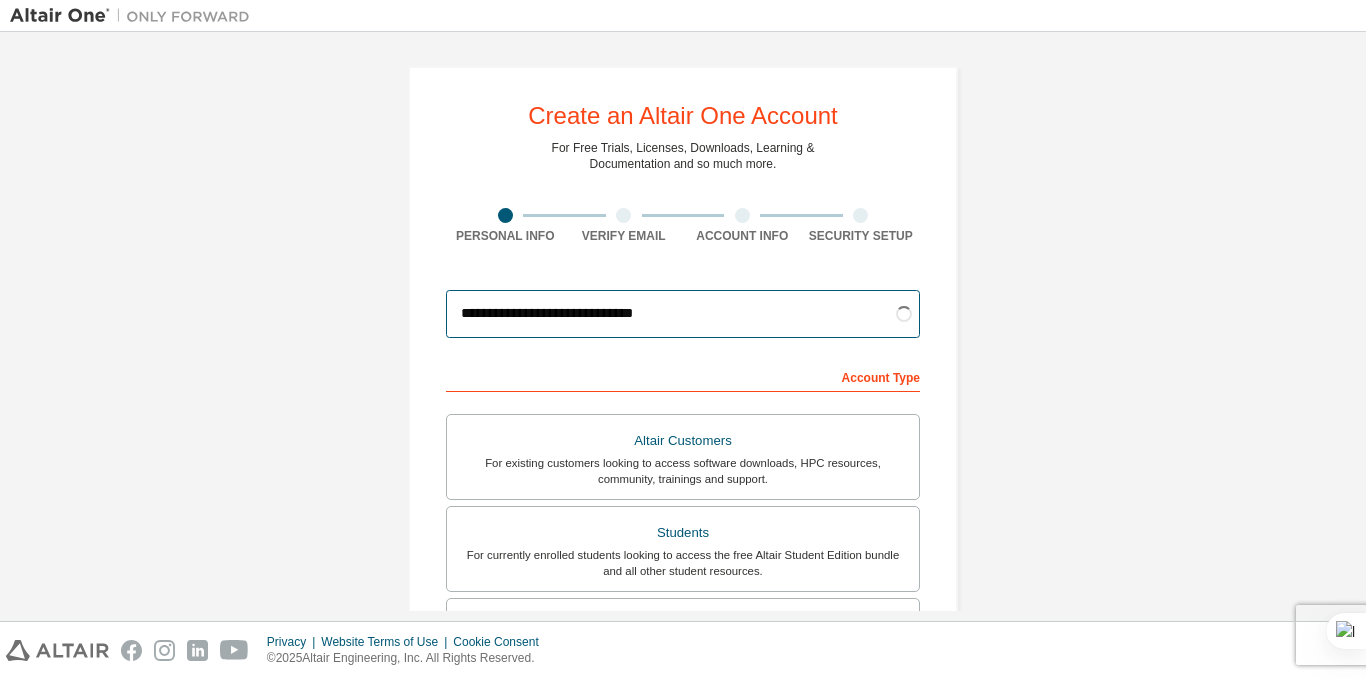 scroll, scrollTop: 389, scrollLeft: 0, axis: vertical 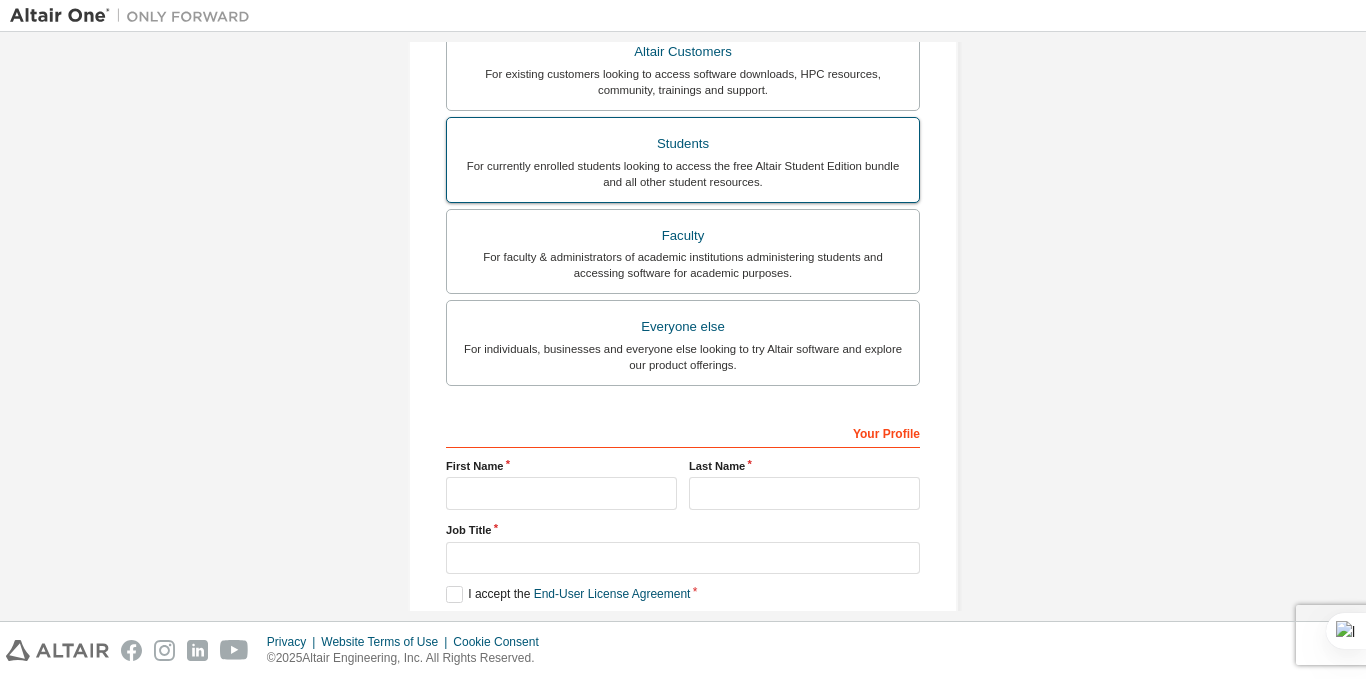 click on "Students" at bounding box center (683, 144) 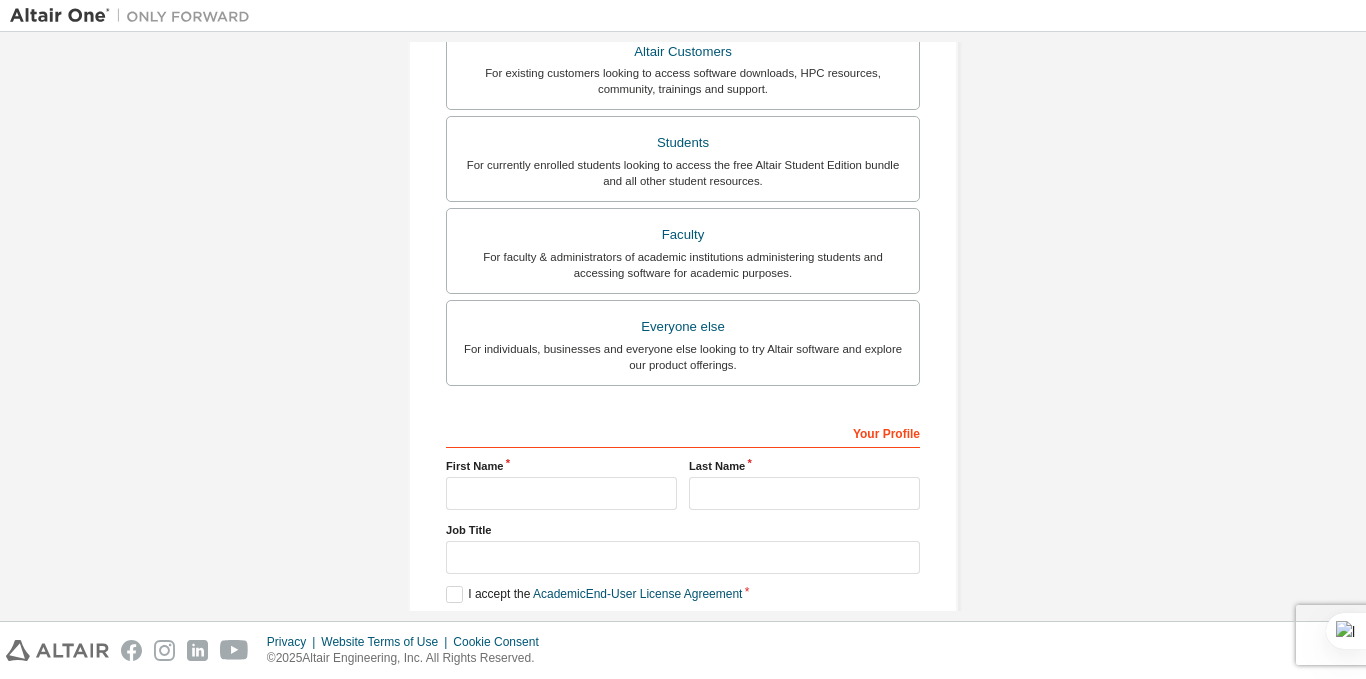 scroll, scrollTop: 542, scrollLeft: 0, axis: vertical 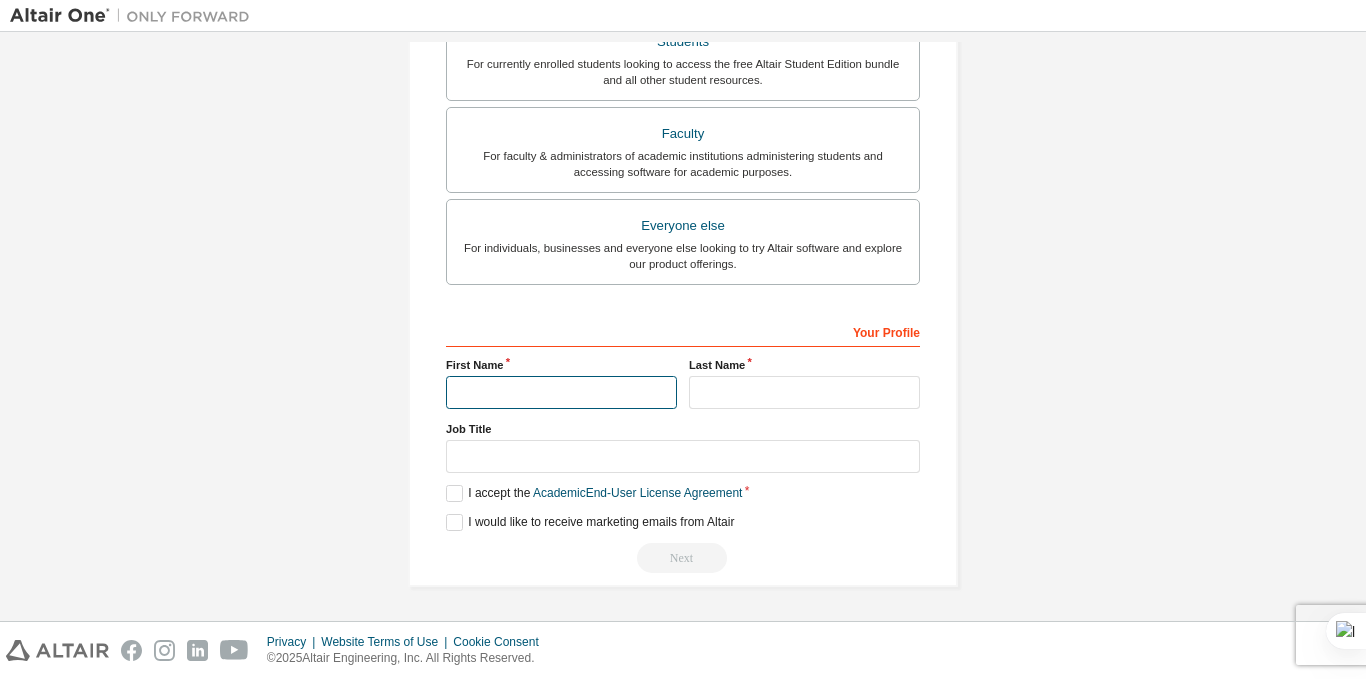 click at bounding box center (561, 392) 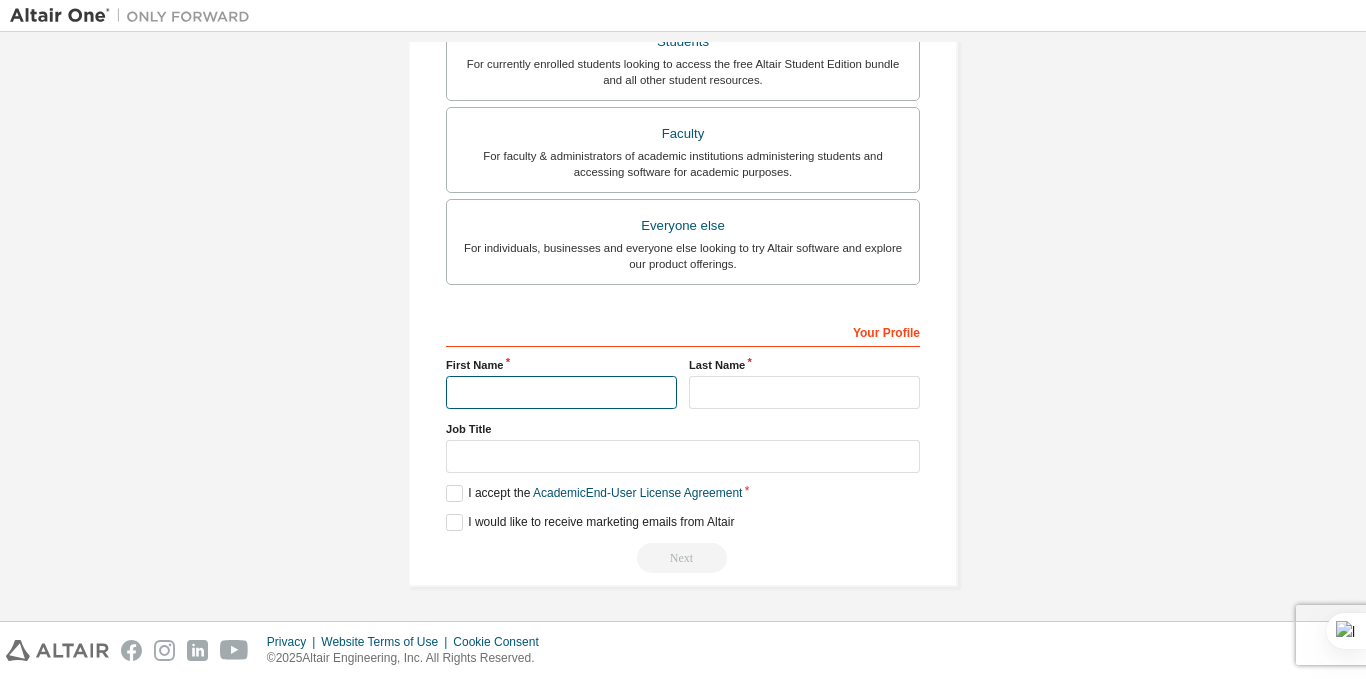 type on "**********" 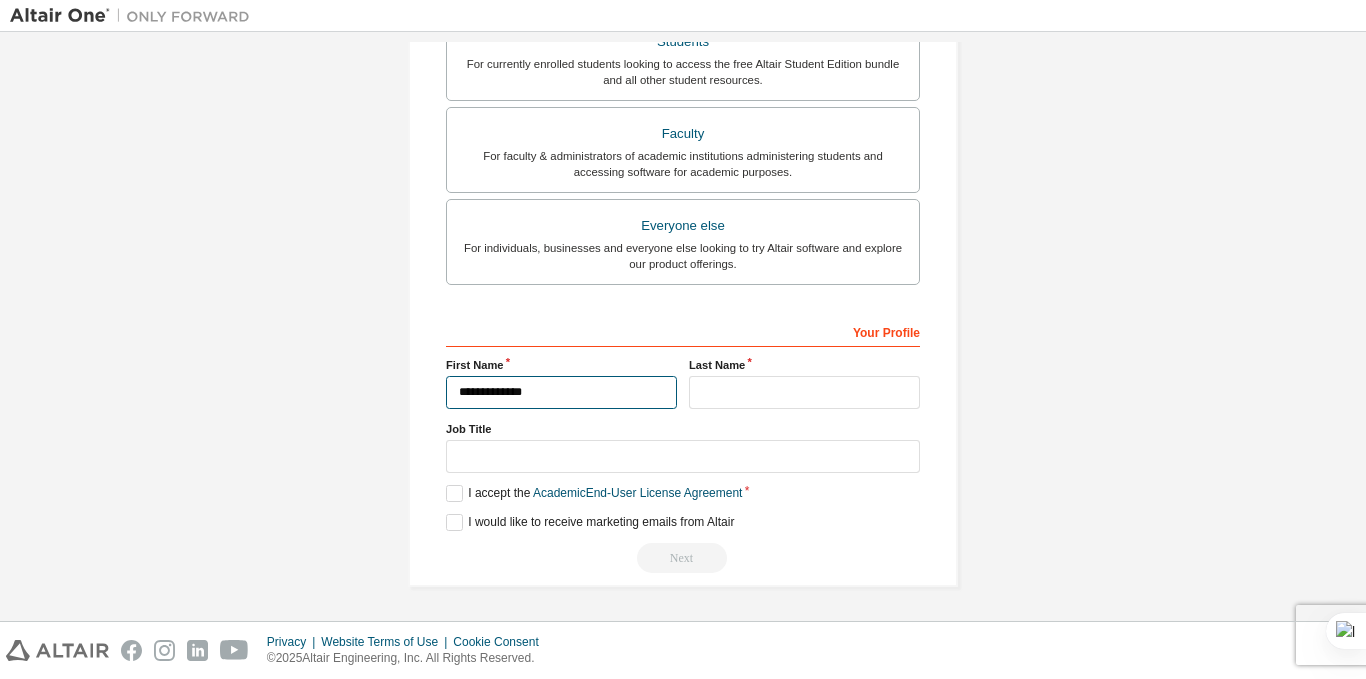 scroll, scrollTop: 490, scrollLeft: 0, axis: vertical 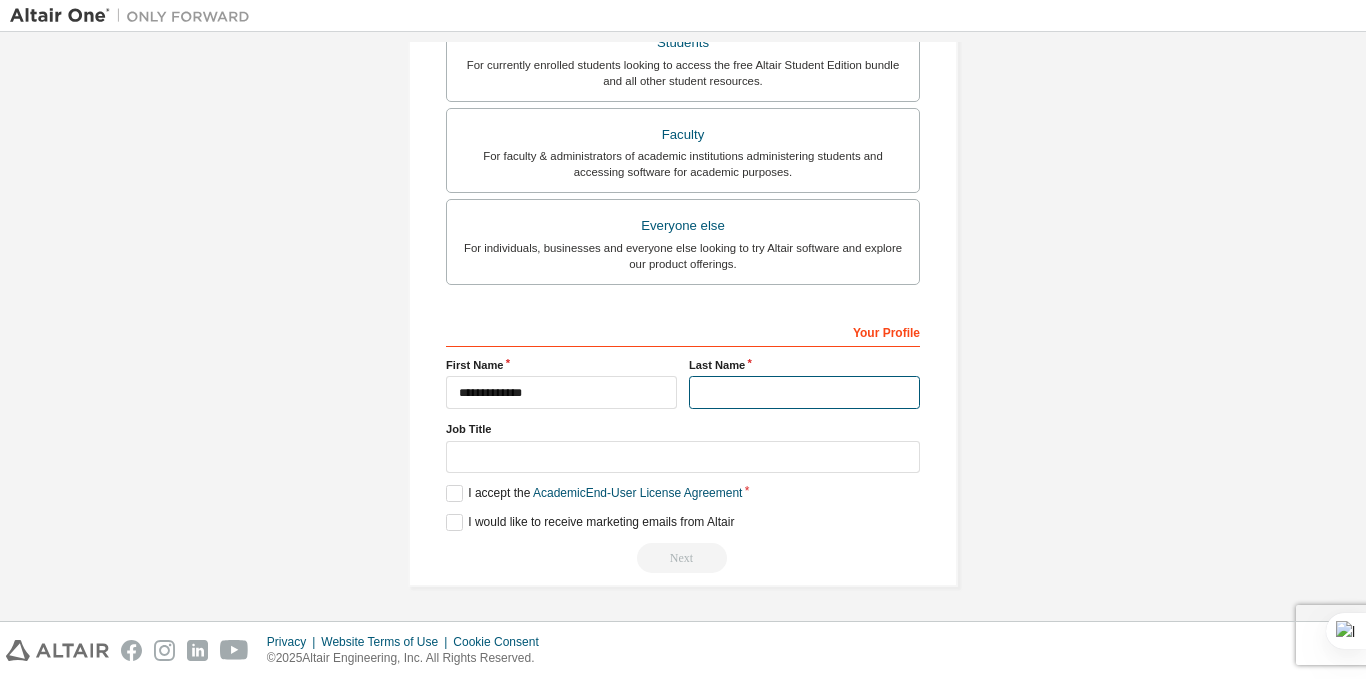 click at bounding box center (804, 392) 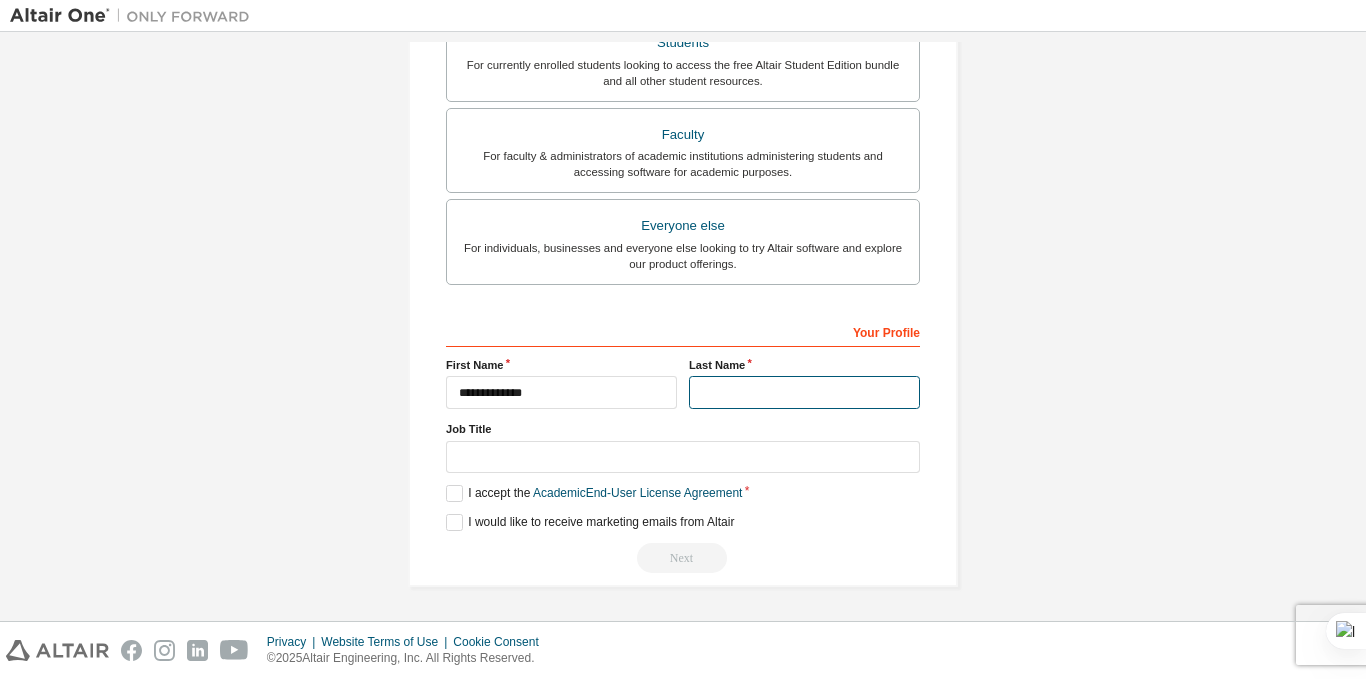 type on "**********" 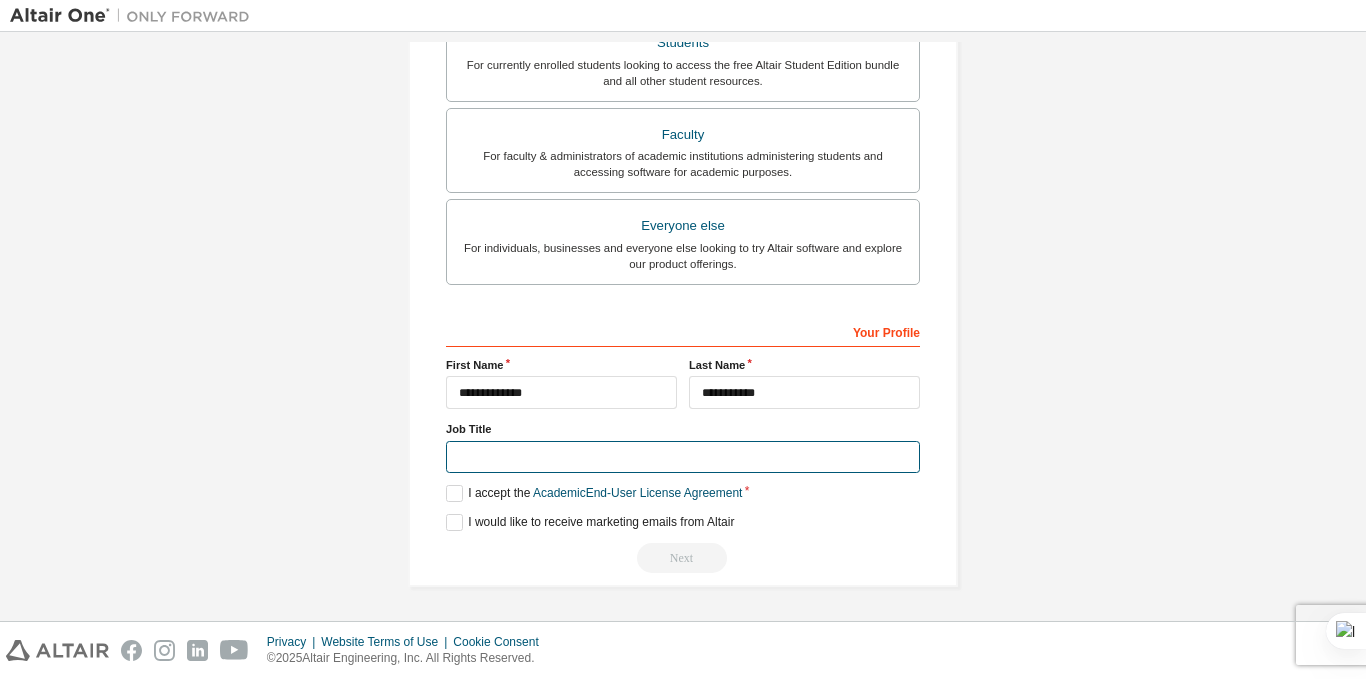 click at bounding box center (683, 457) 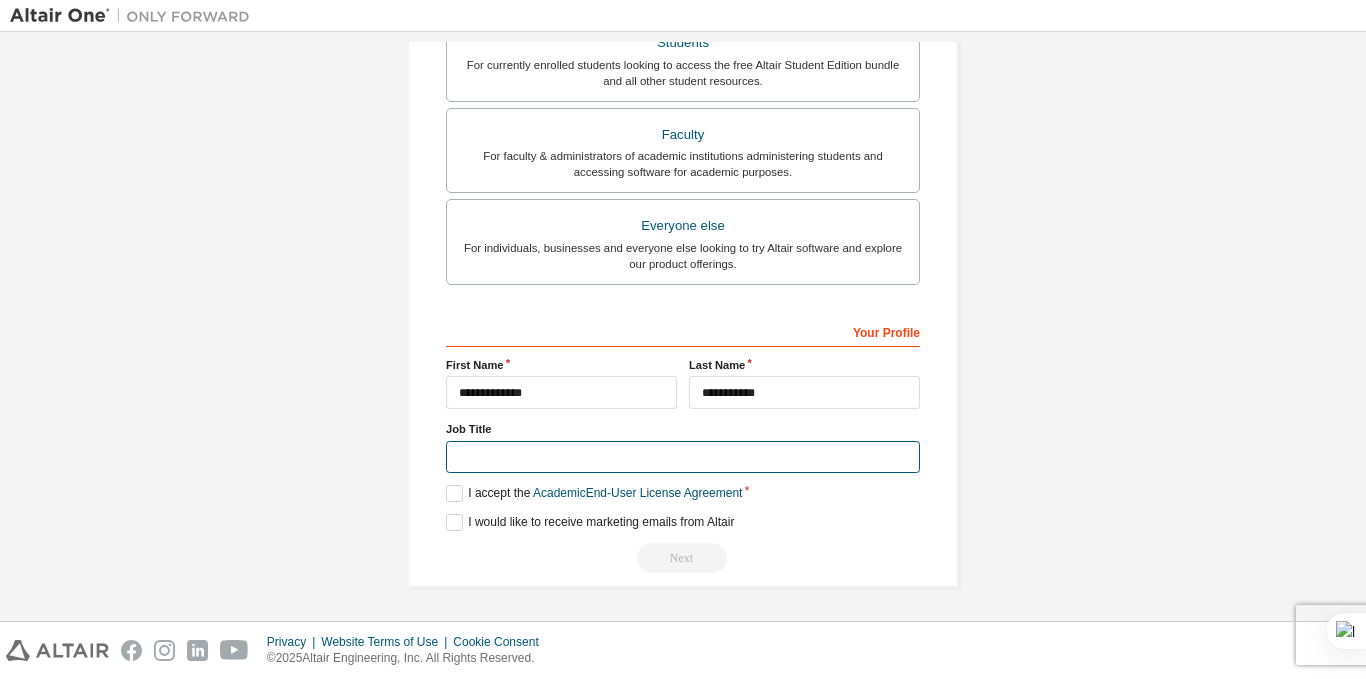 type on "*******" 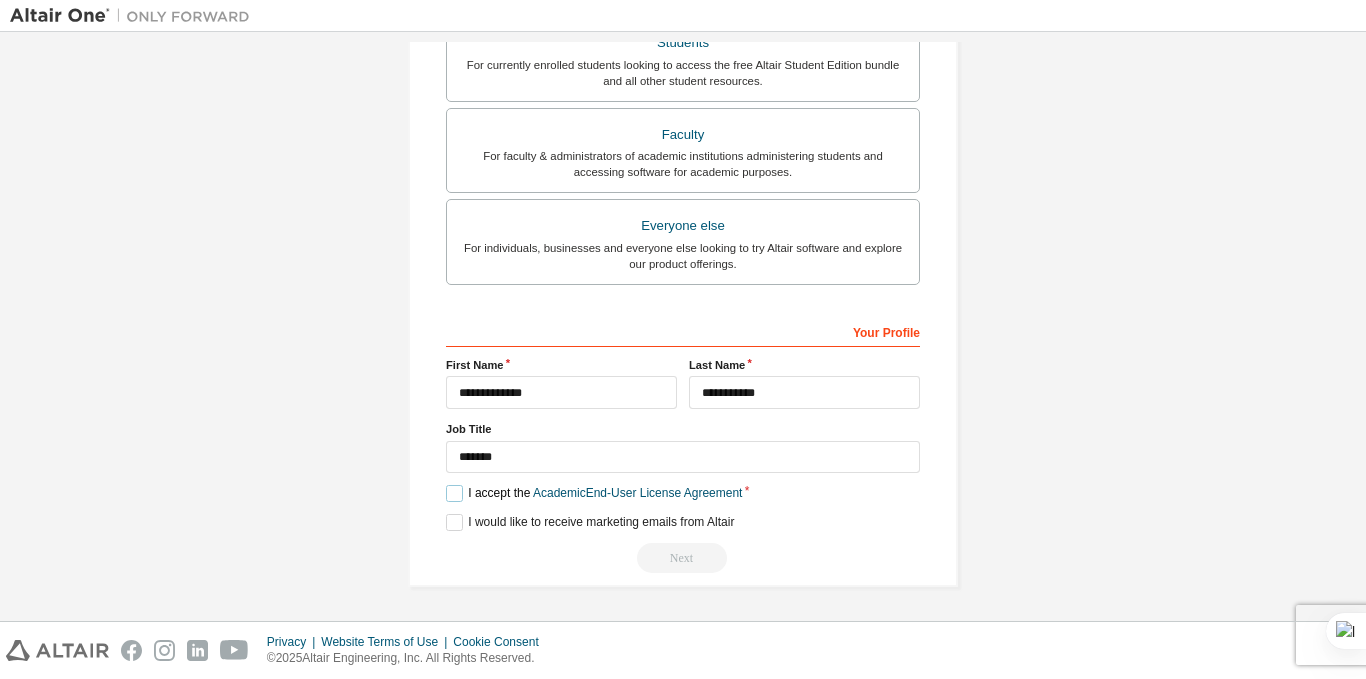 click on "I accept the   Academic   End-User License Agreement" at bounding box center (594, 493) 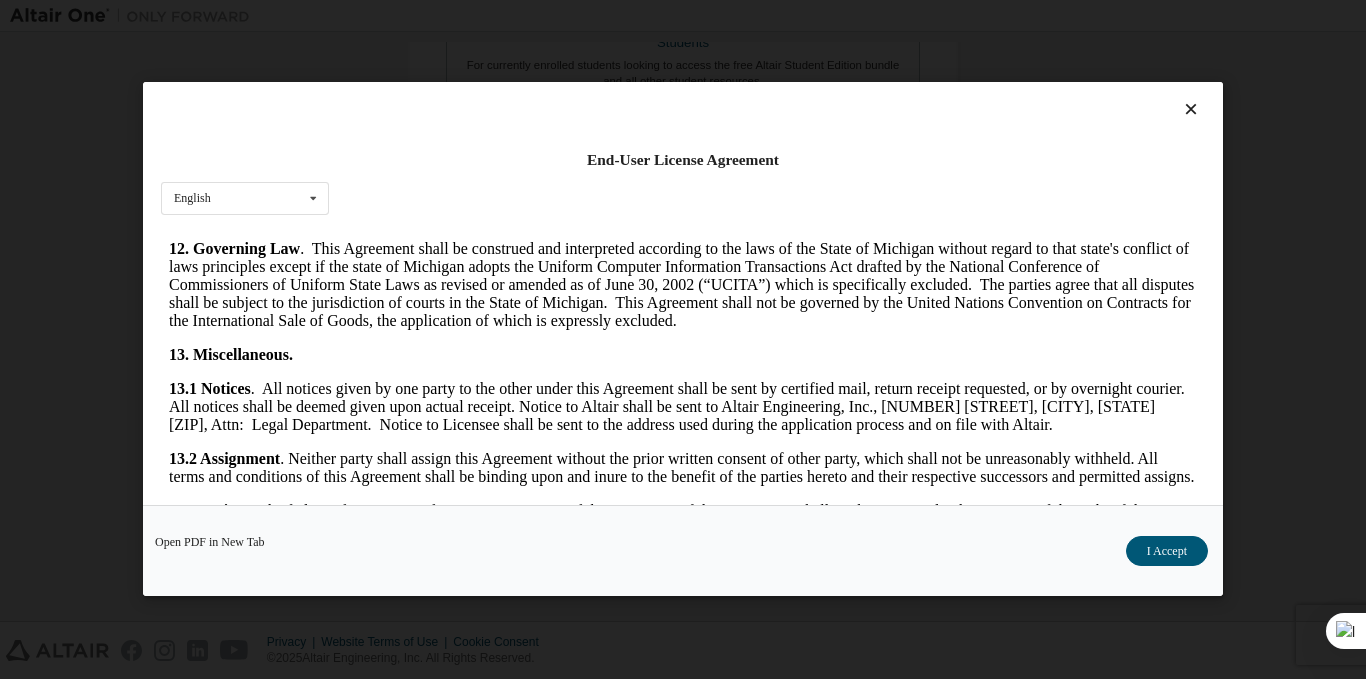 scroll, scrollTop: 3300, scrollLeft: 0, axis: vertical 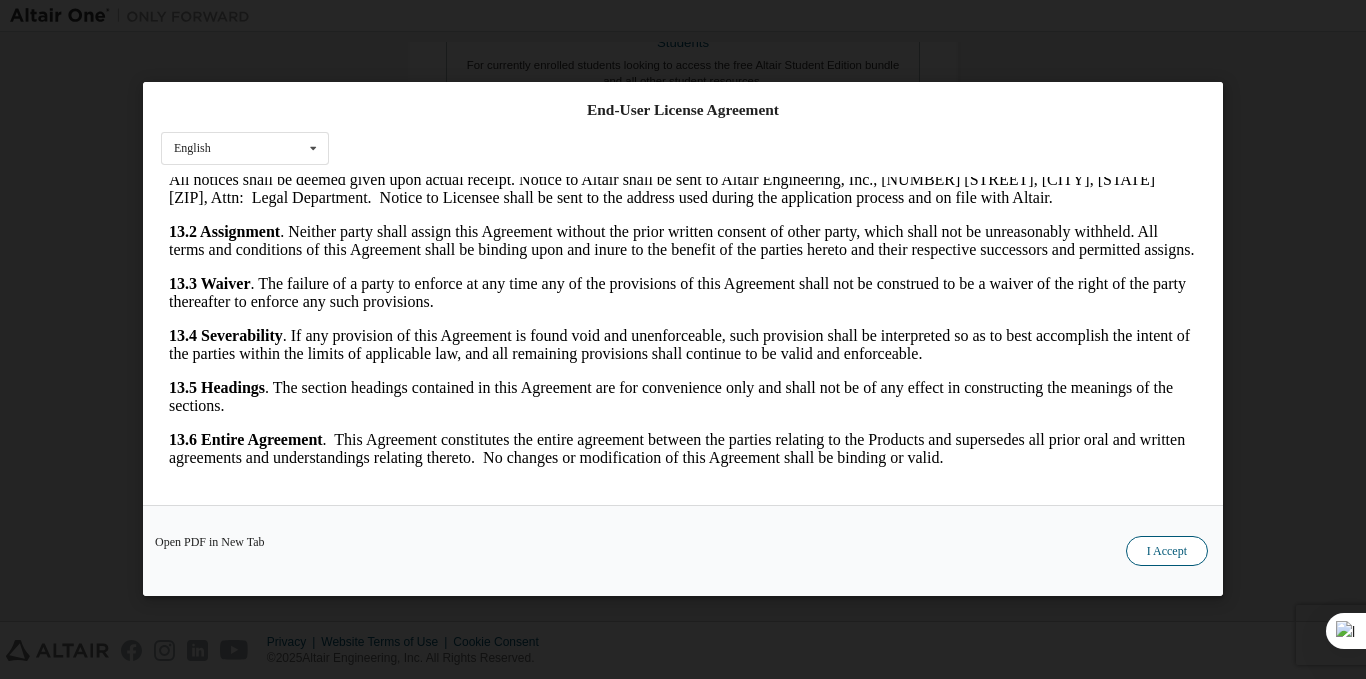 click on "I Accept" at bounding box center [1167, 552] 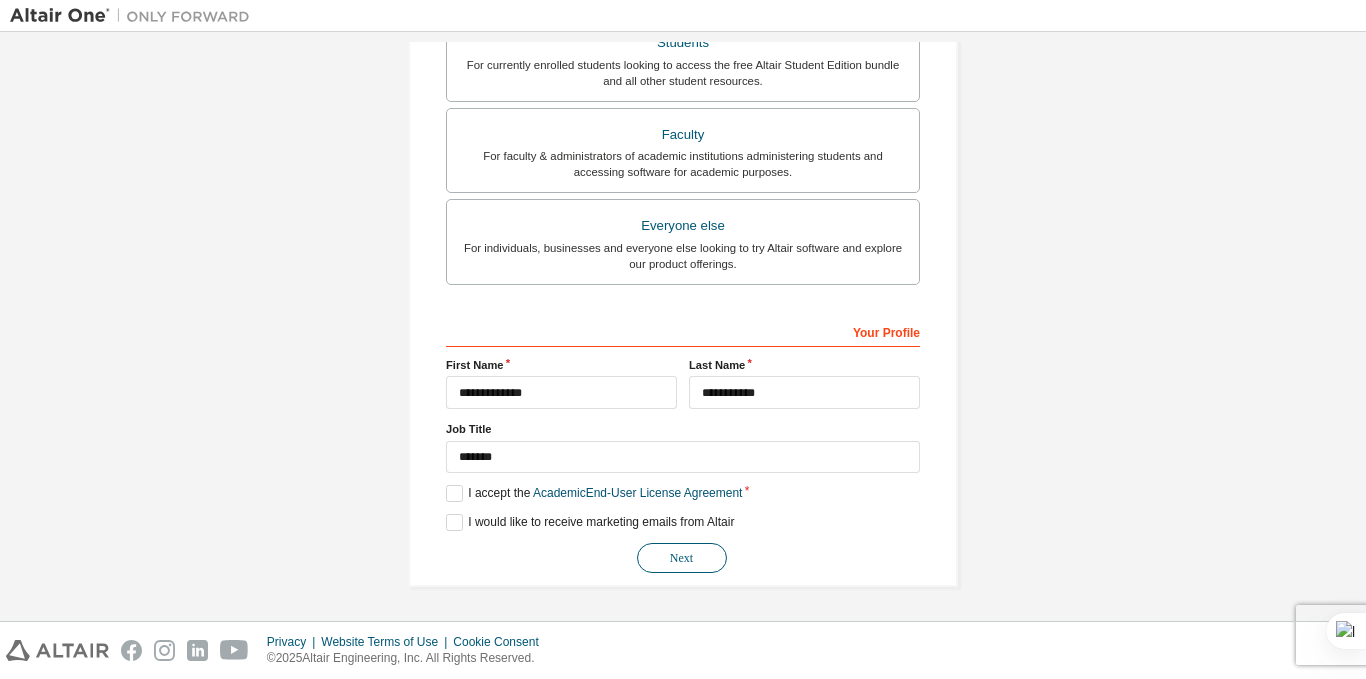 click on "Next" at bounding box center (682, 558) 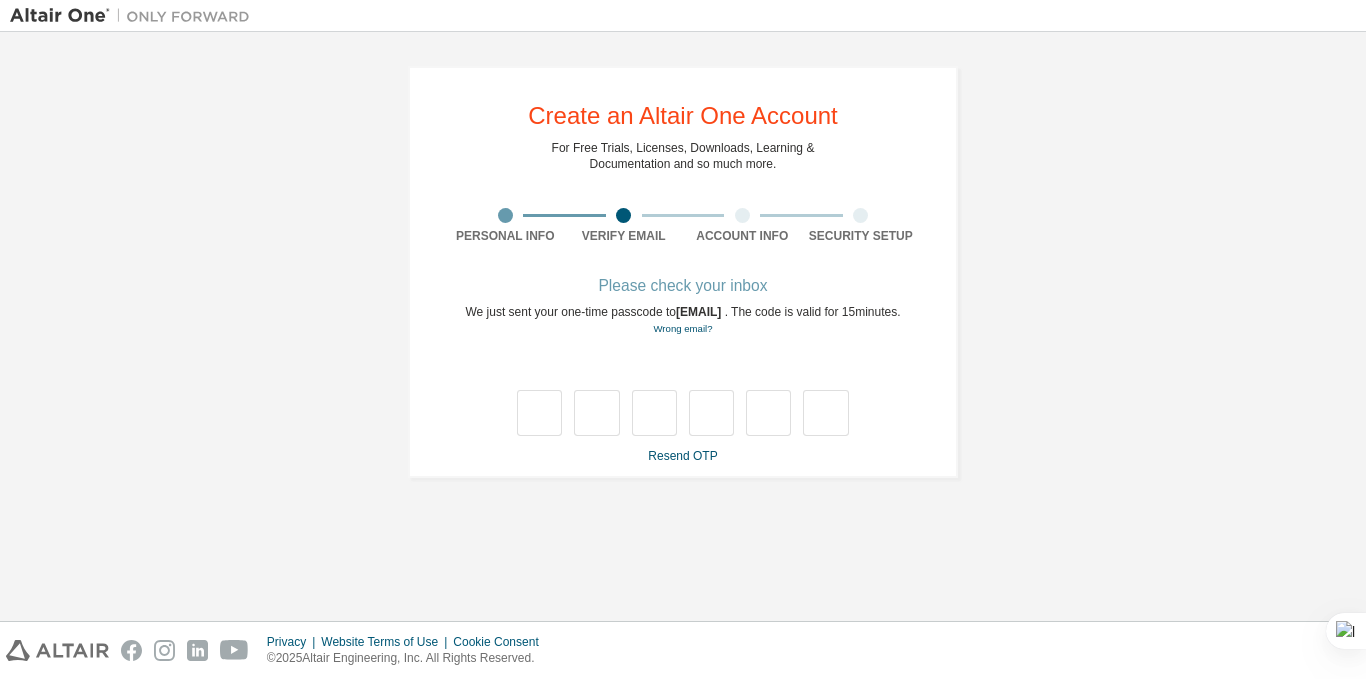 scroll, scrollTop: 0, scrollLeft: 0, axis: both 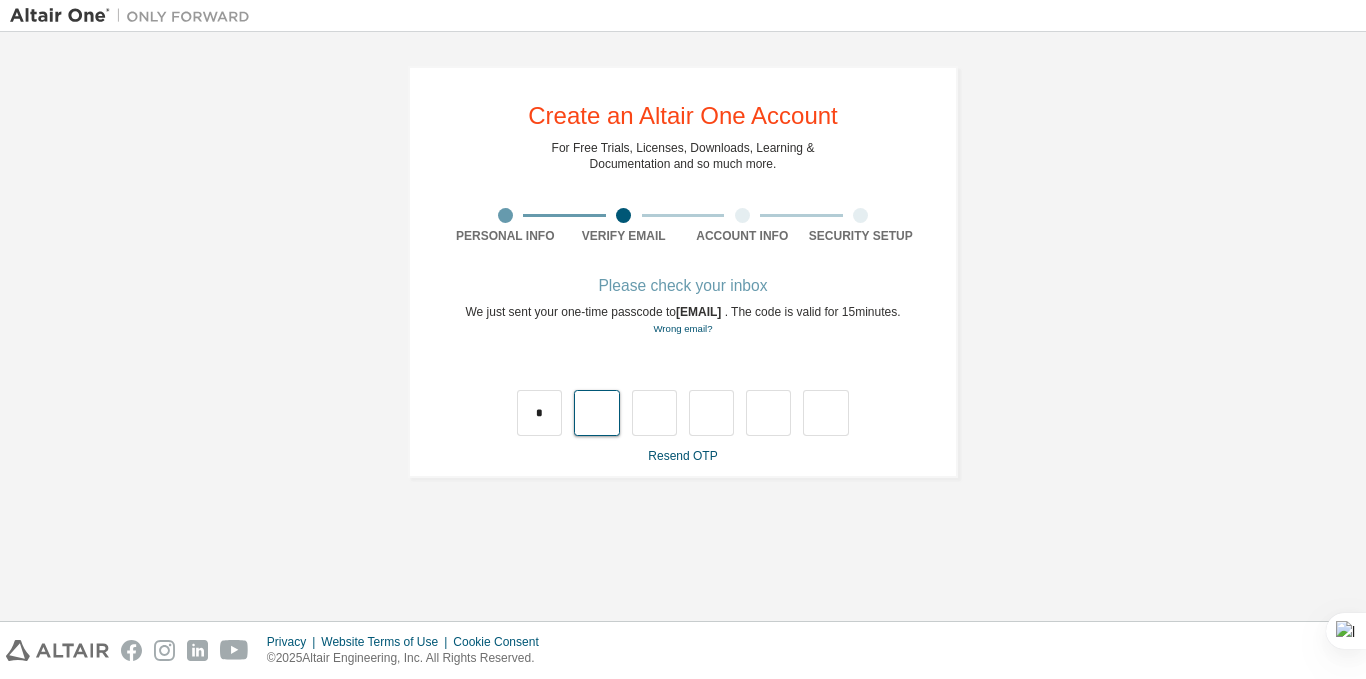 type on "*" 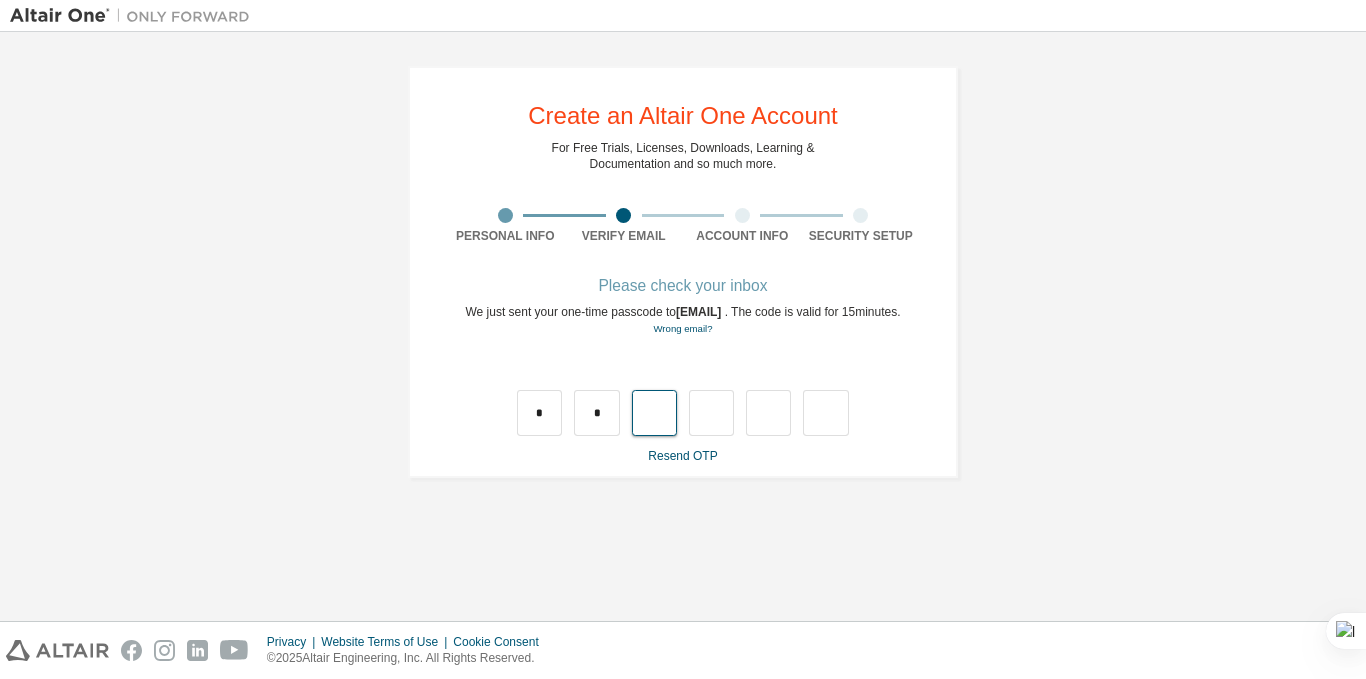 type on "*" 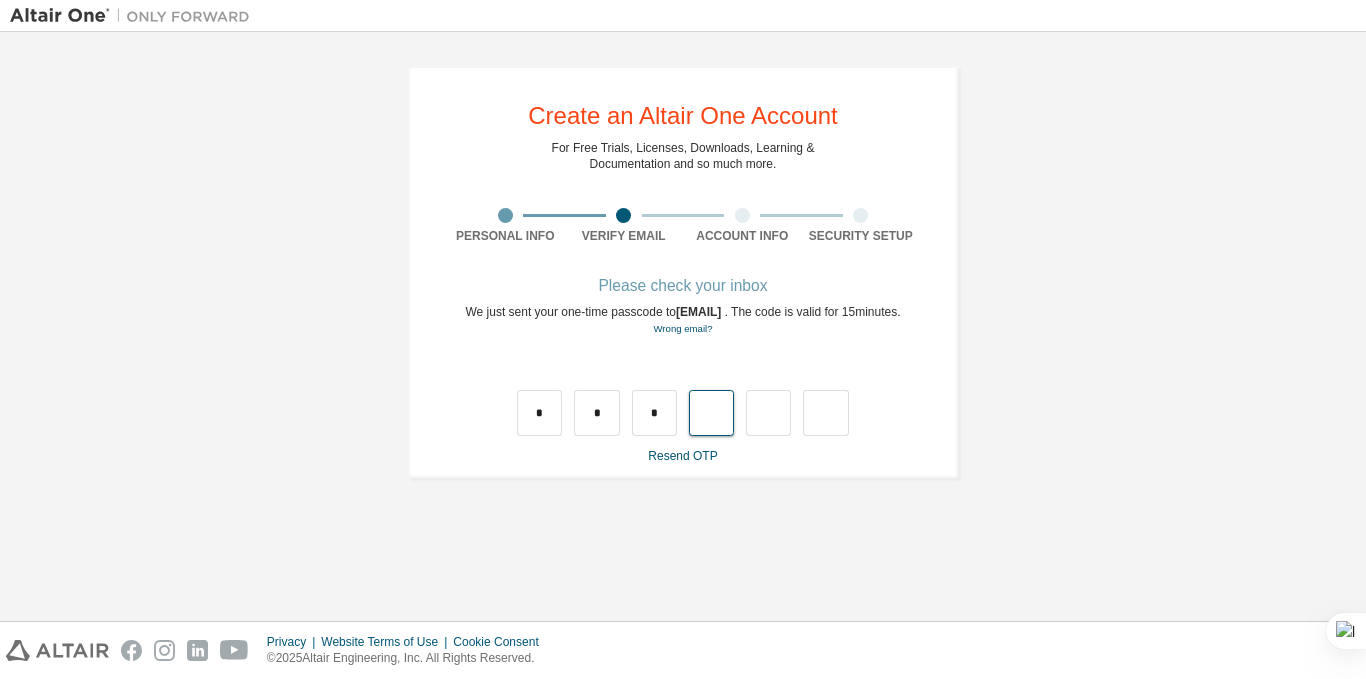 type on "*" 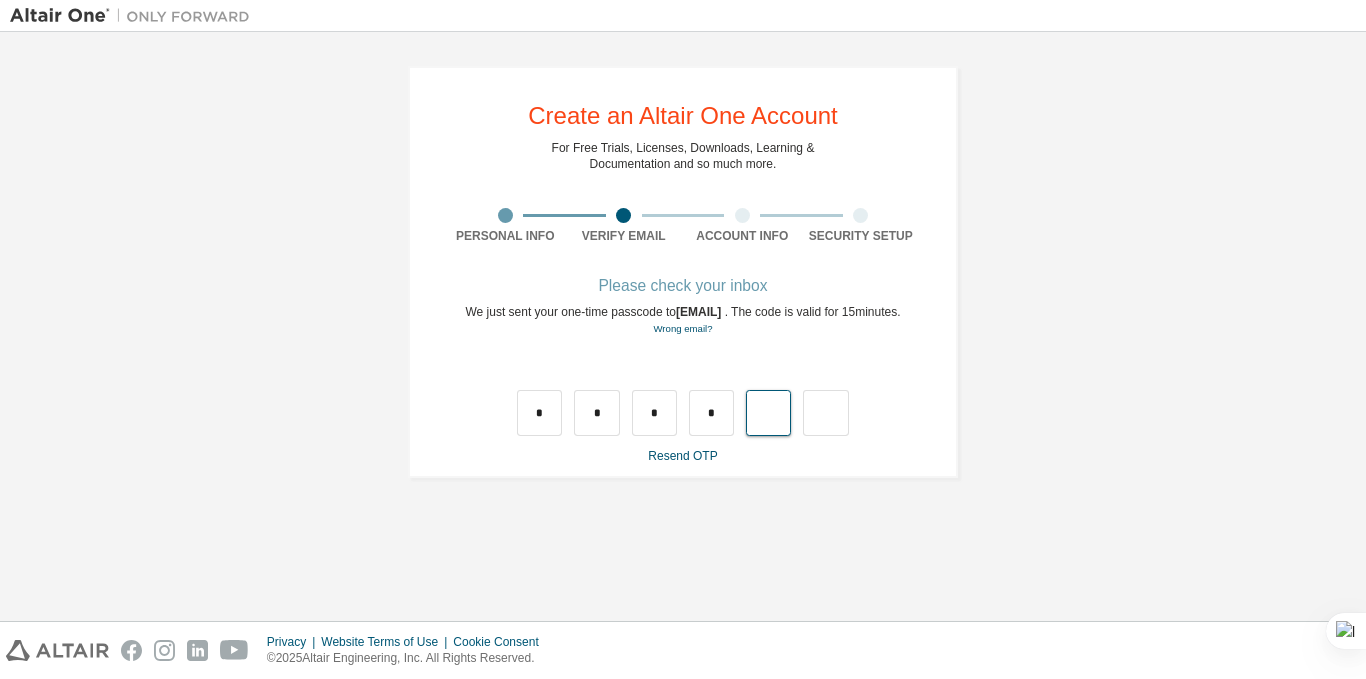 type on "*" 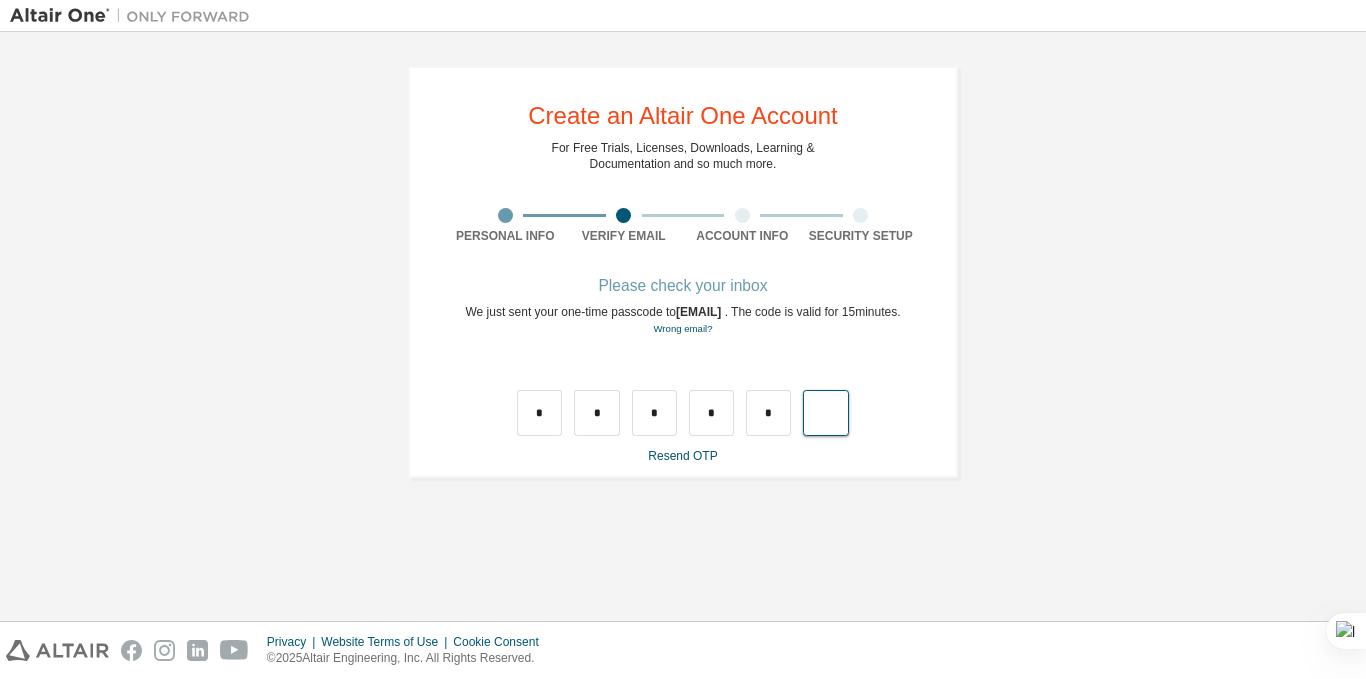 type on "*" 